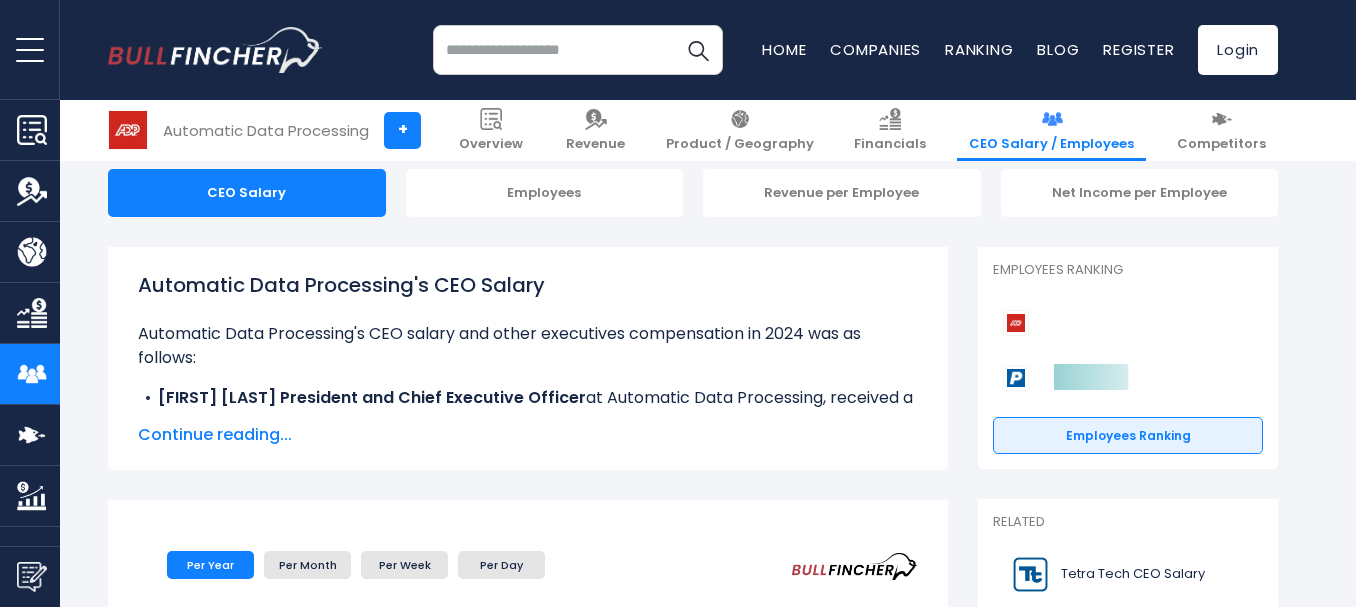 scroll, scrollTop: 200, scrollLeft: 0, axis: vertical 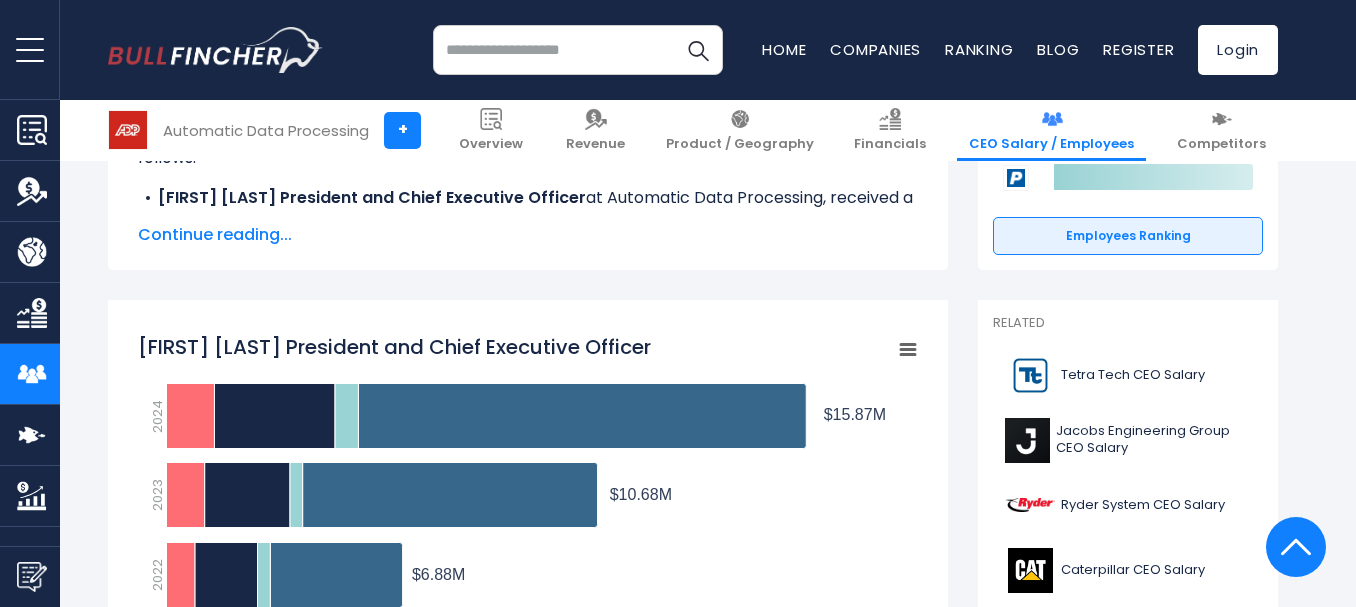 click on "Continue reading..." at bounding box center (528, 235) 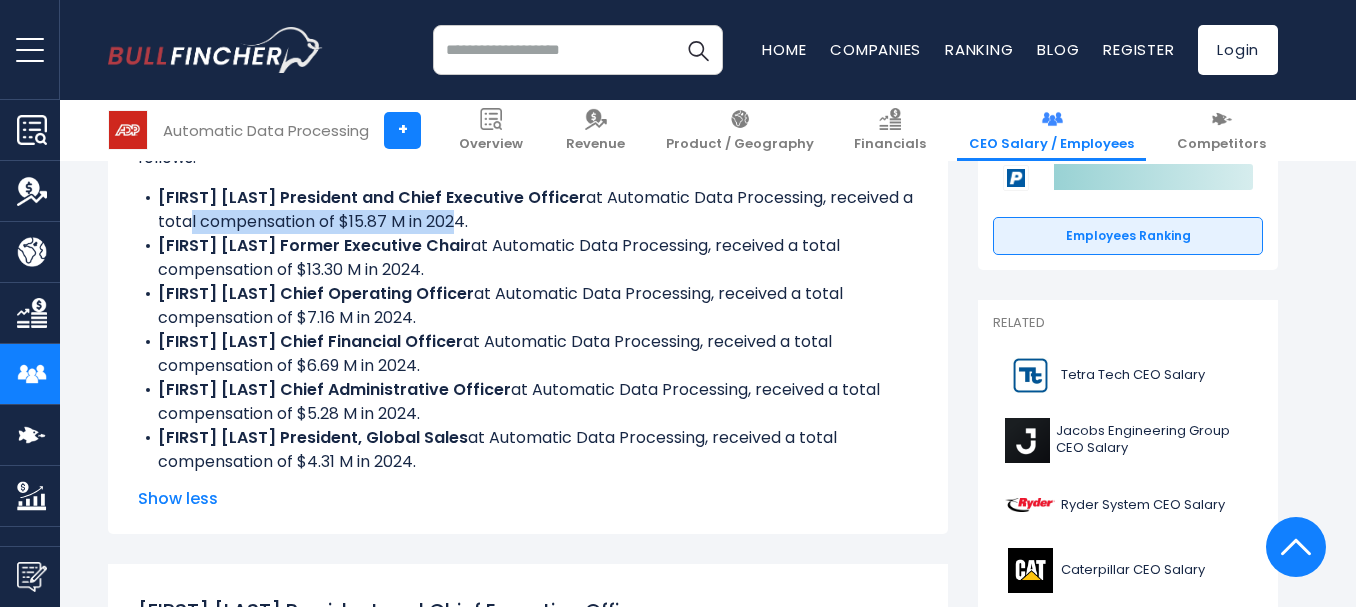 drag, startPoint x: 183, startPoint y: 216, endPoint x: 447, endPoint y: 232, distance: 264.4844 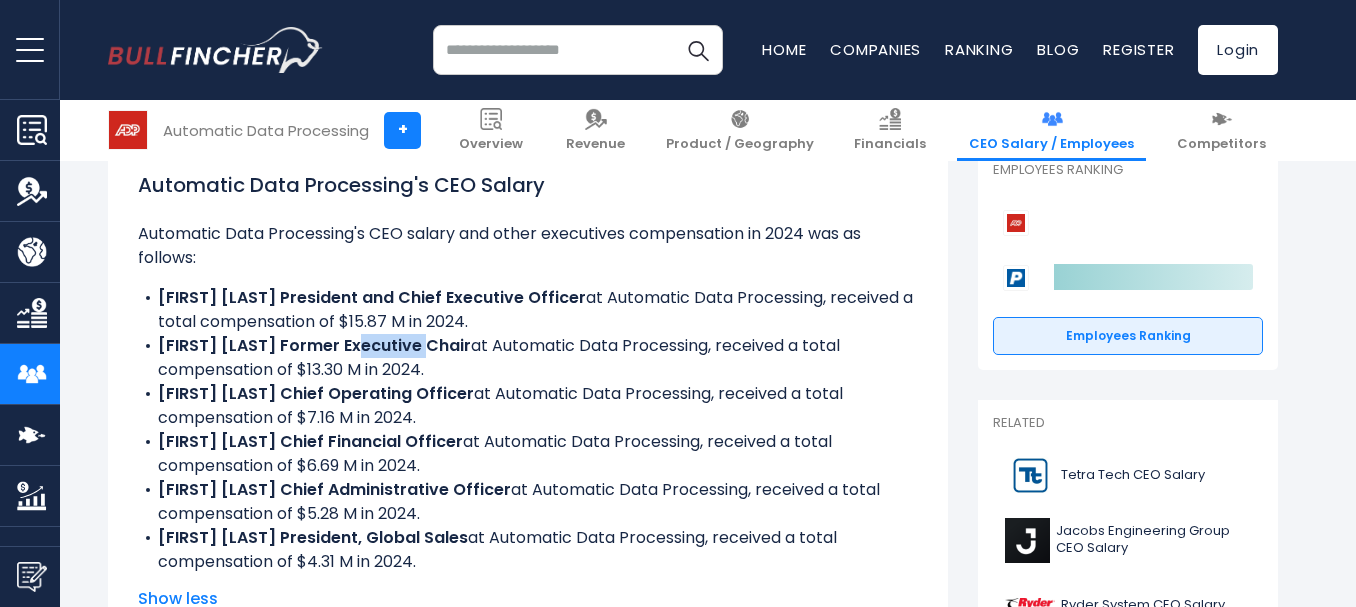 drag, startPoint x: 353, startPoint y: 348, endPoint x: 477, endPoint y: 340, distance: 124.2578 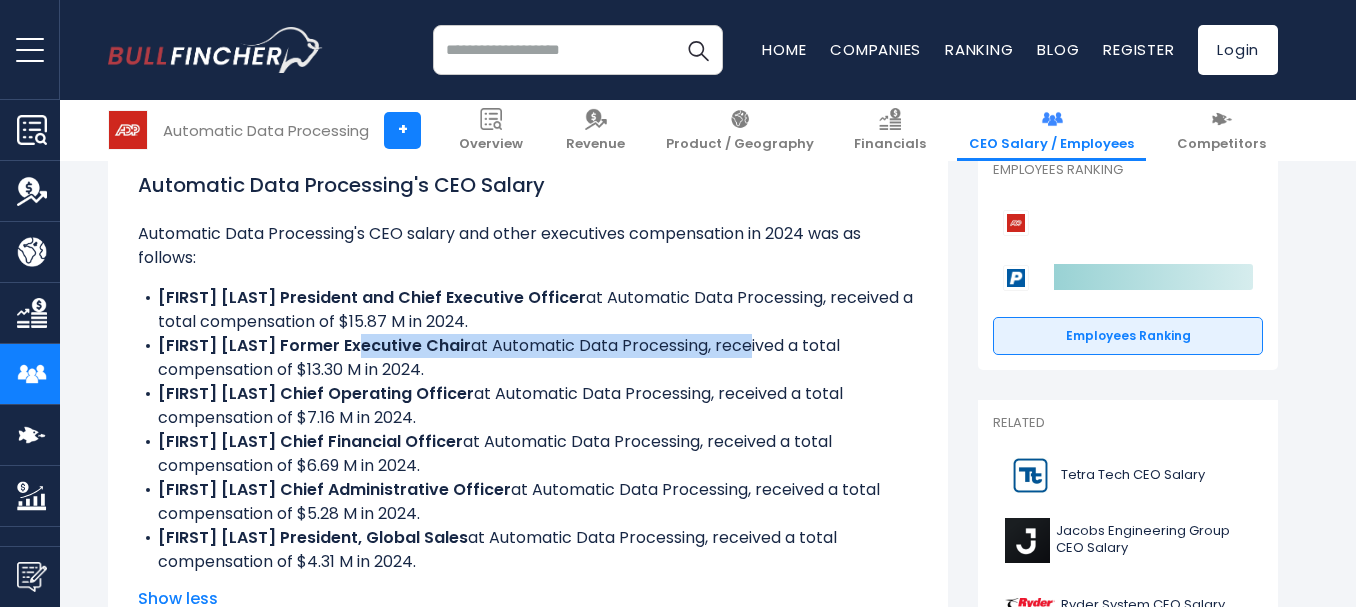 drag, startPoint x: 447, startPoint y: 331, endPoint x: 781, endPoint y: 347, distance: 334.38303 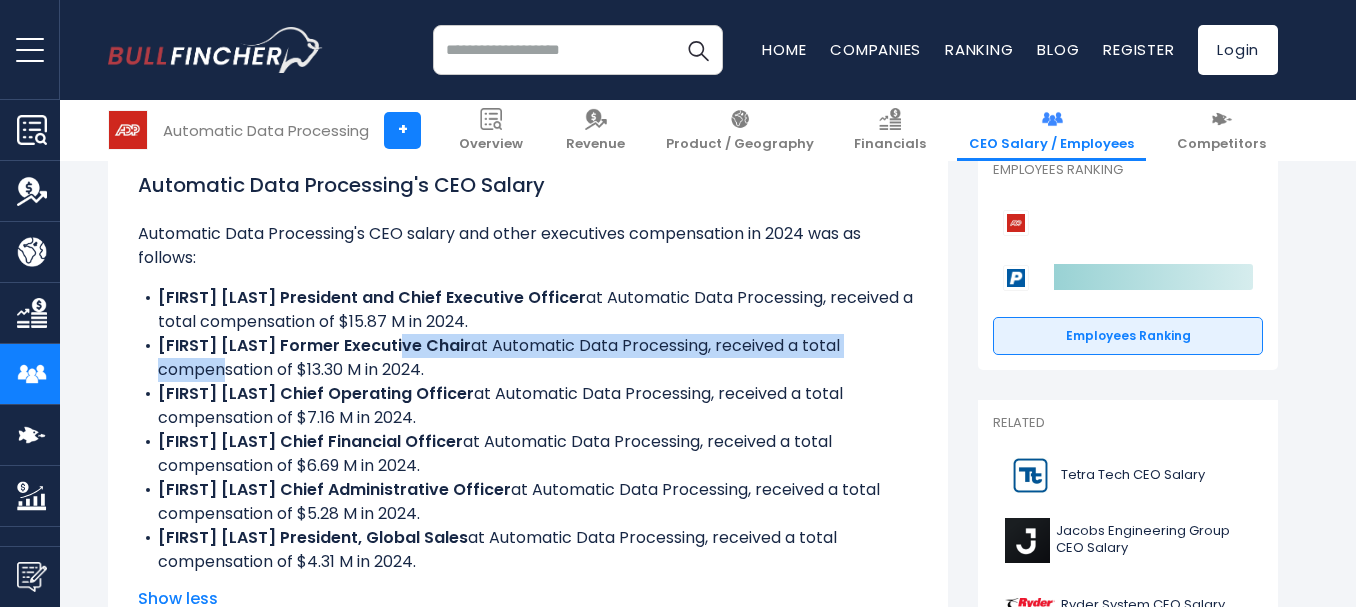 drag, startPoint x: 265, startPoint y: 371, endPoint x: 401, endPoint y: 358, distance: 136.6199 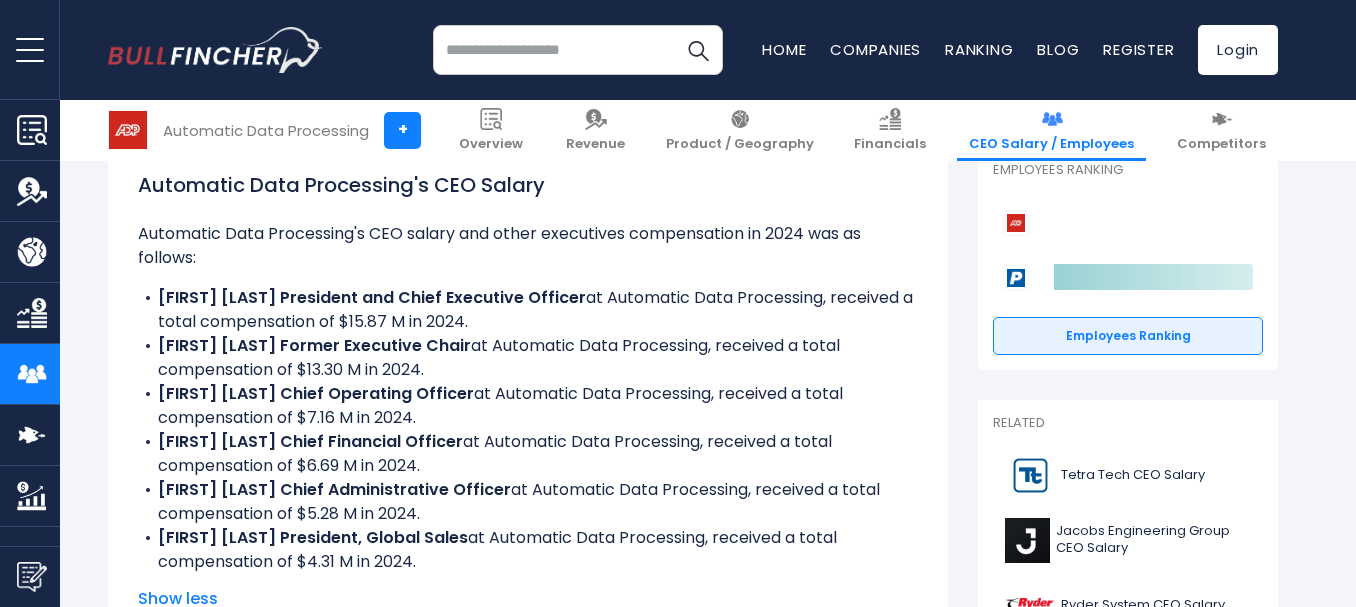 click on "John C. Ayala  Chief Operating Officer" at bounding box center [316, 393] 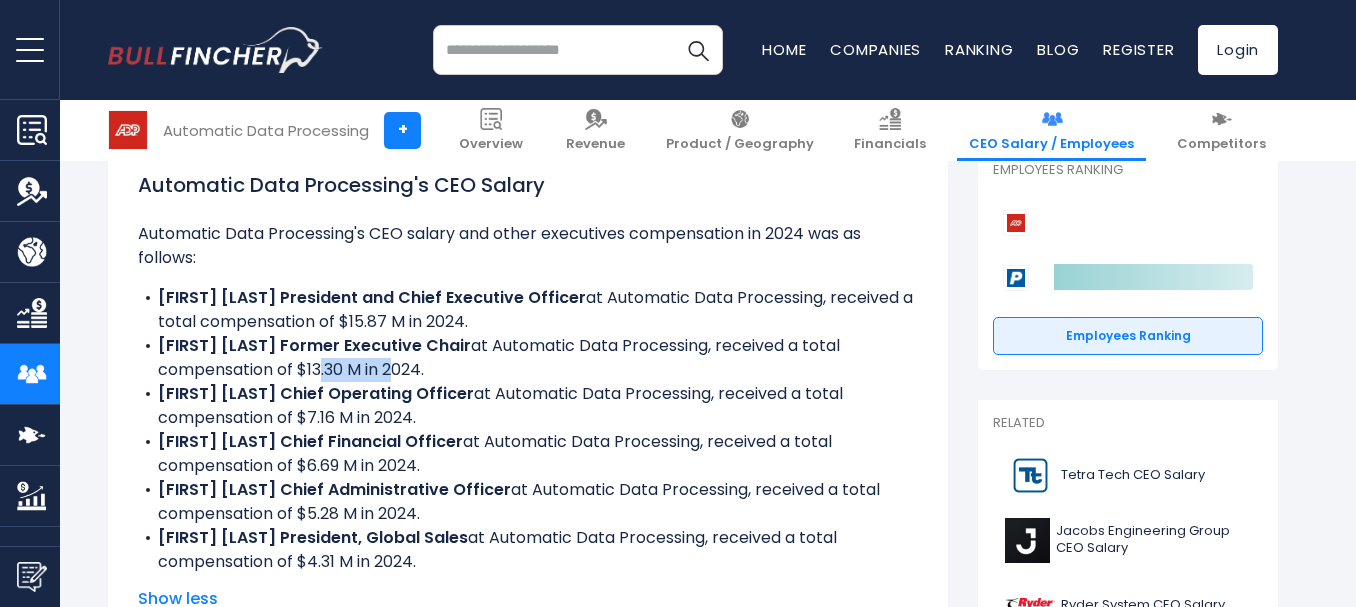 drag, startPoint x: 312, startPoint y: 367, endPoint x: 387, endPoint y: 368, distance: 75.00667 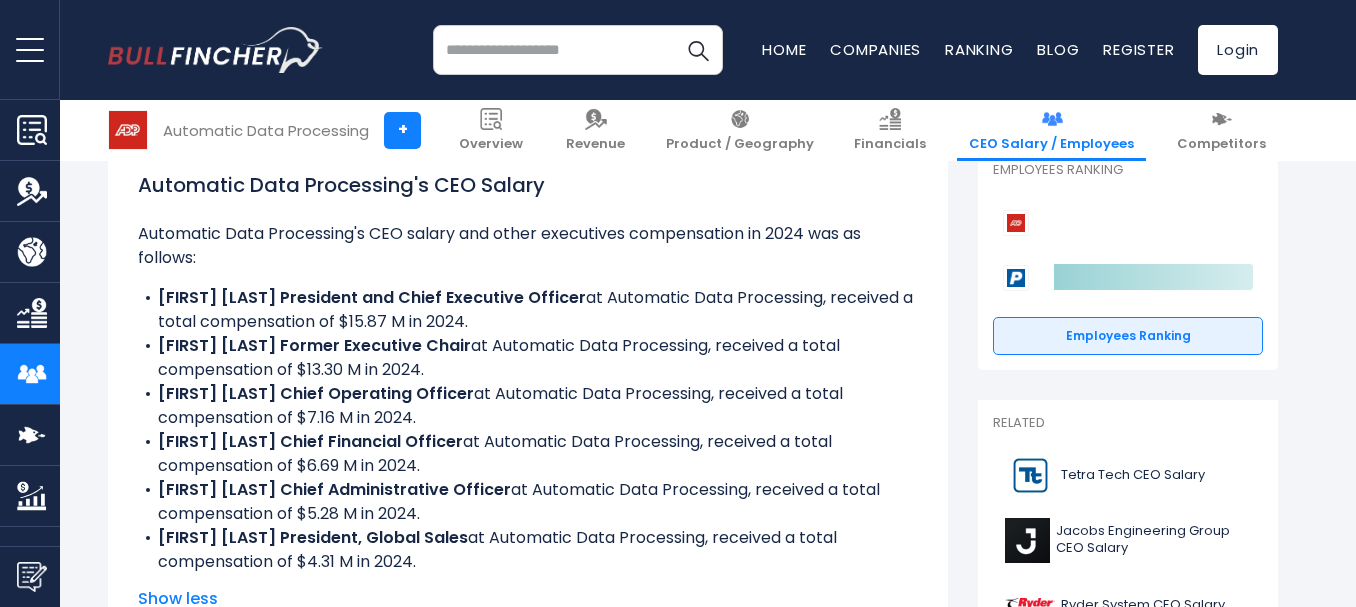 click on "Carlos A. Rodriguez  Former Executive Chair  at Automatic Data Processing, received a total compensation of $13.30 M in 2024." at bounding box center [528, 358] 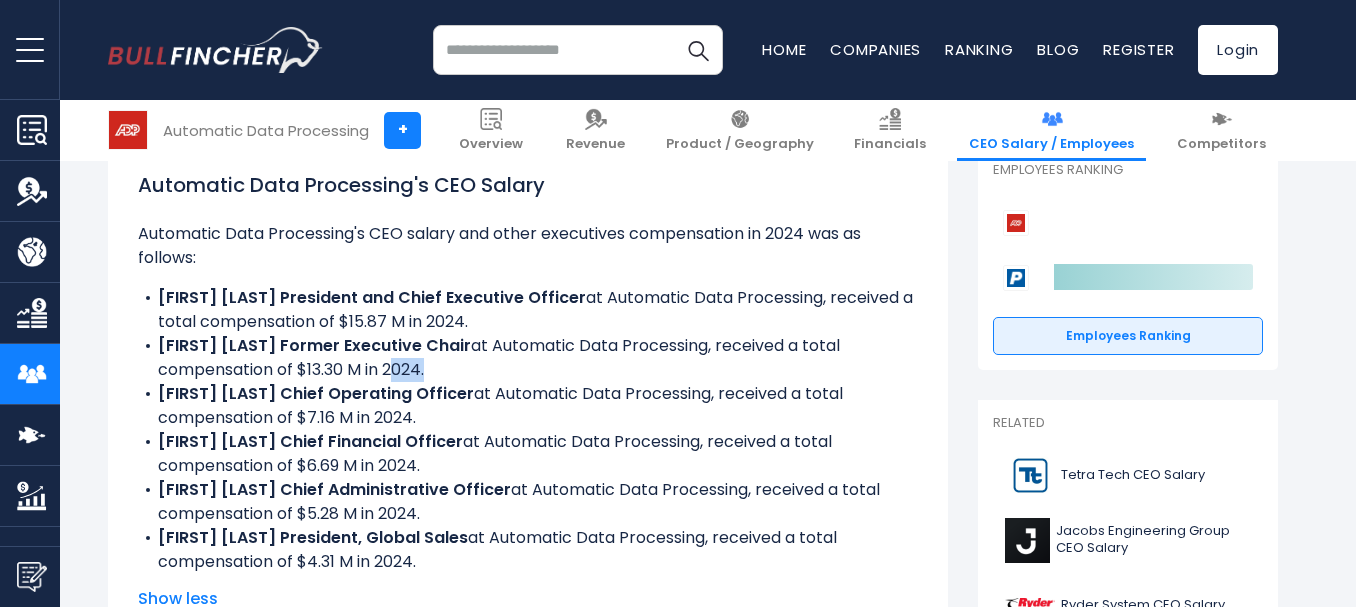 click on "Carlos A. Rodriguez  Former Executive Chair  at Automatic Data Processing, received a total compensation of $13.30 M in 2024." at bounding box center [528, 358] 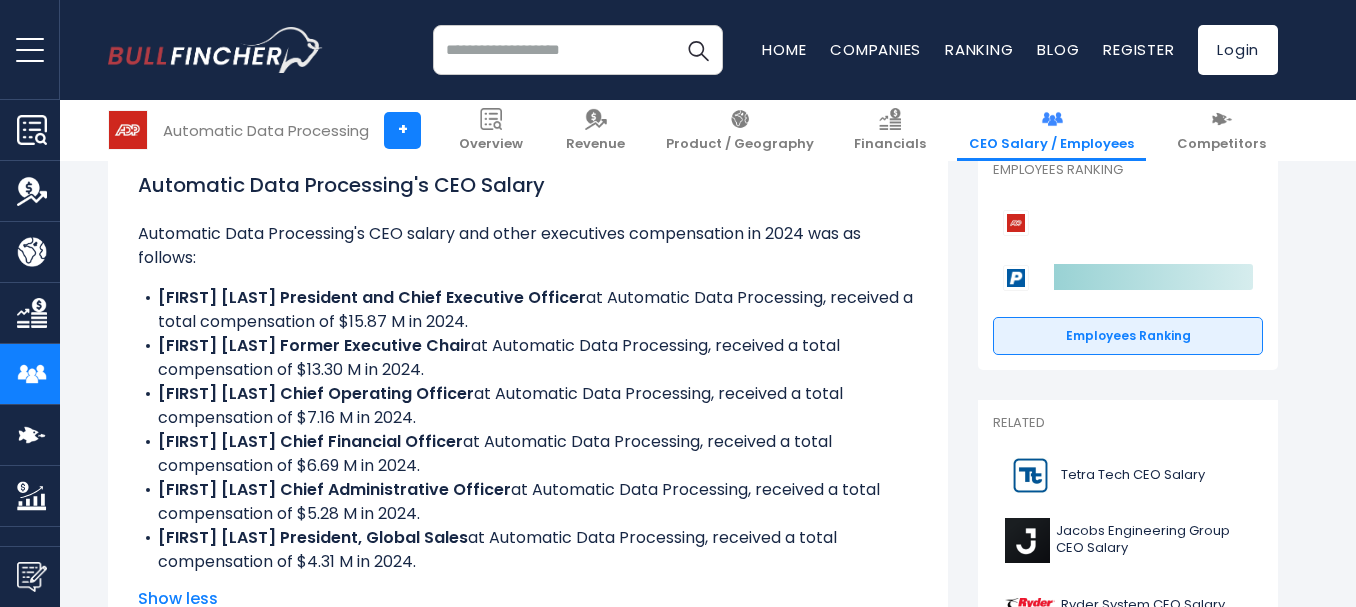 click on "Maria Black  President and Chief Executive Officer  at Automatic Data Processing, received a total compensation of $15.87 M in 2024." at bounding box center [528, 310] 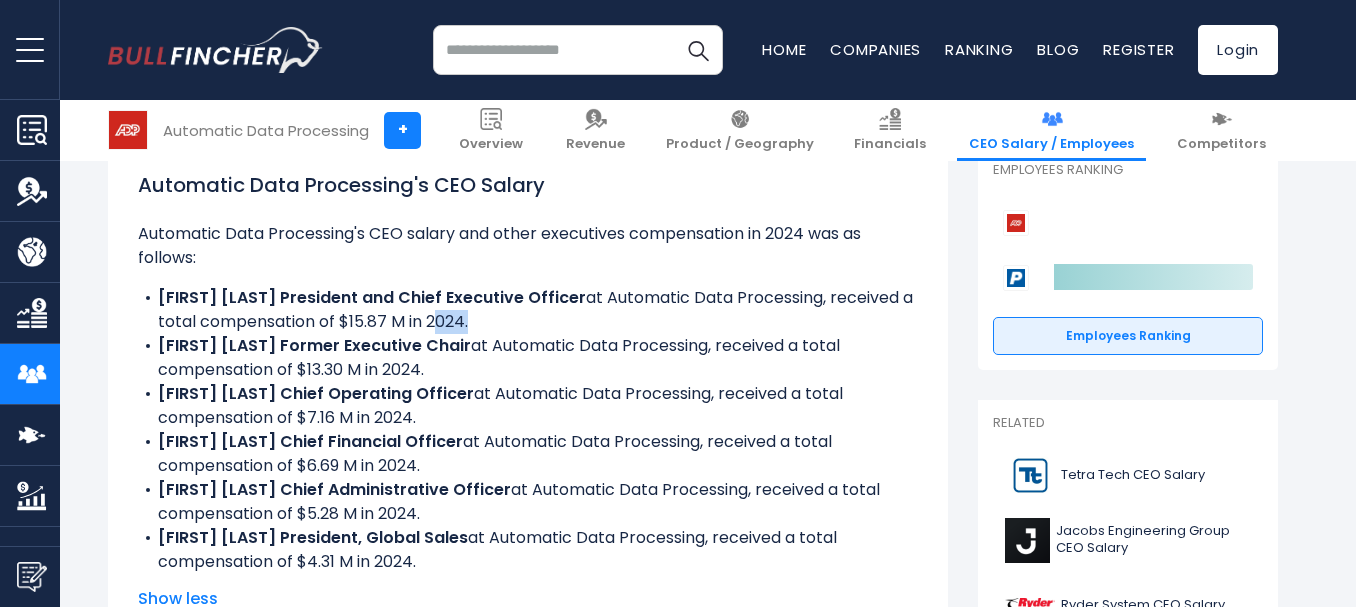 click on "Maria Black  President and Chief Executive Officer  at Automatic Data Processing, received a total compensation of $15.87 M in 2024." at bounding box center (528, 310) 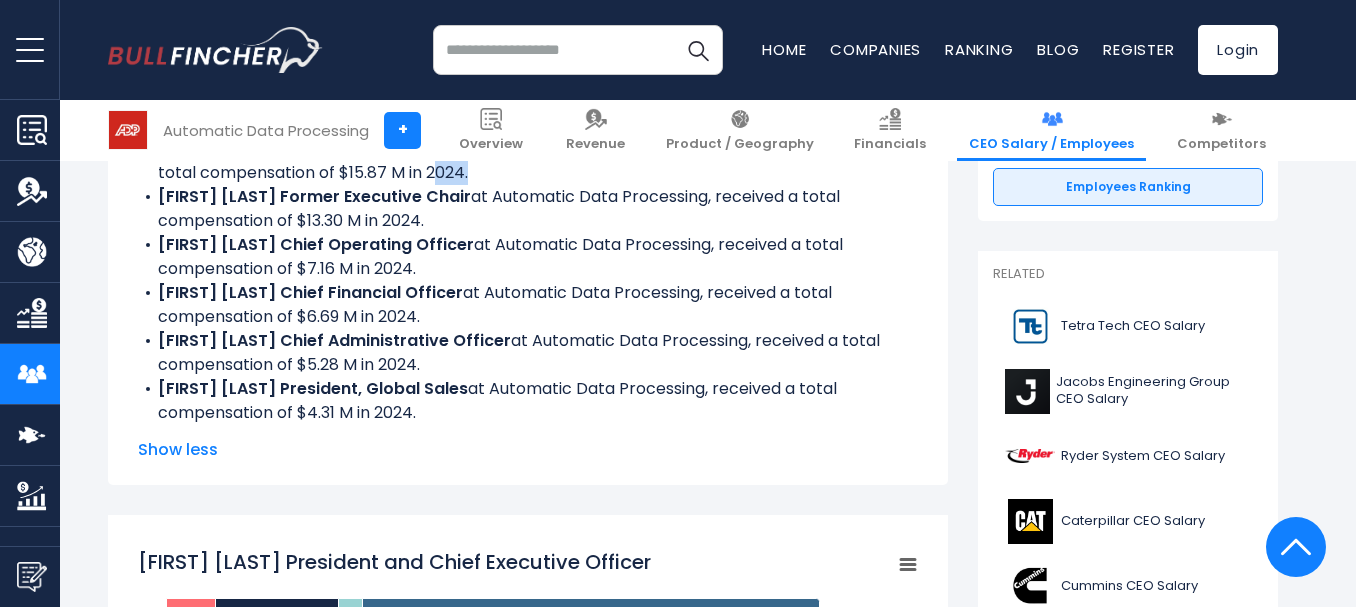 scroll, scrollTop: 400, scrollLeft: 0, axis: vertical 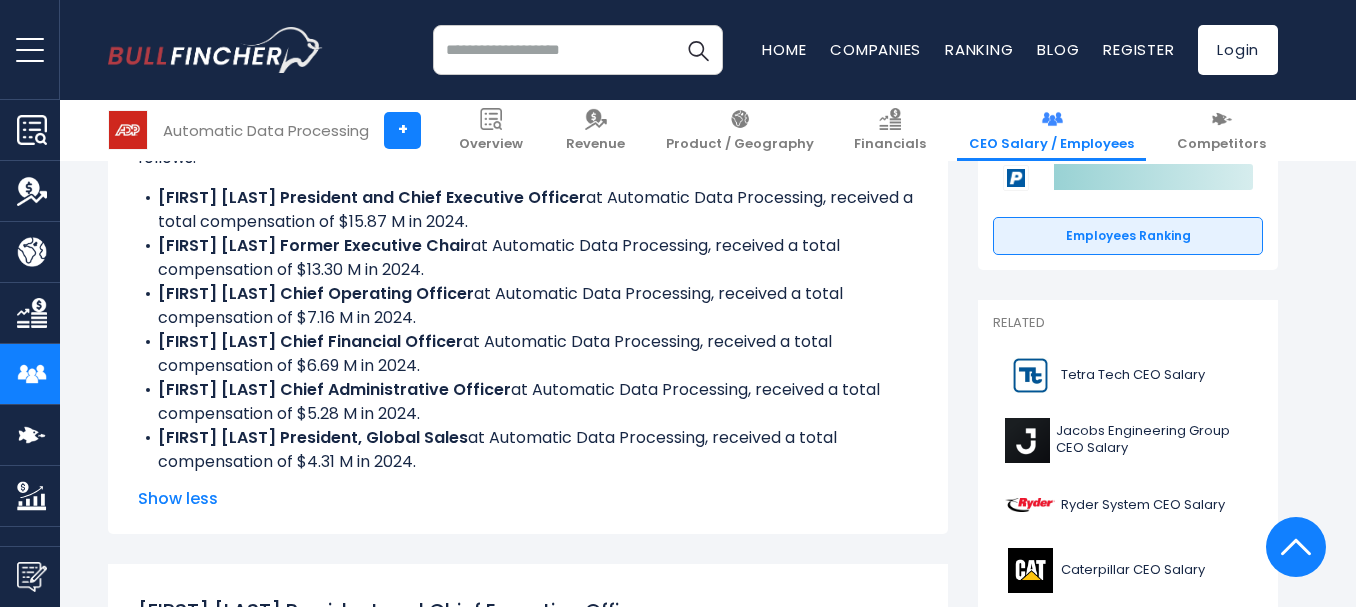 click on "John C. Ayala  Chief Operating Officer" at bounding box center (316, 293) 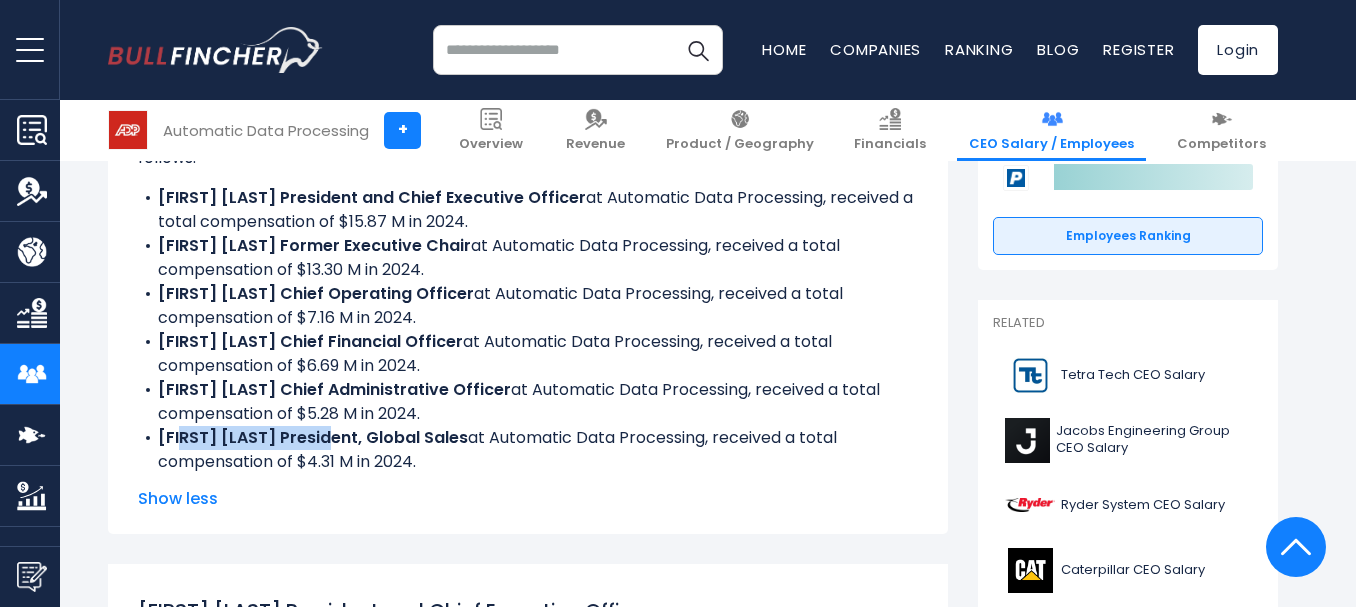drag, startPoint x: 196, startPoint y: 438, endPoint x: 345, endPoint y: 426, distance: 149.48244 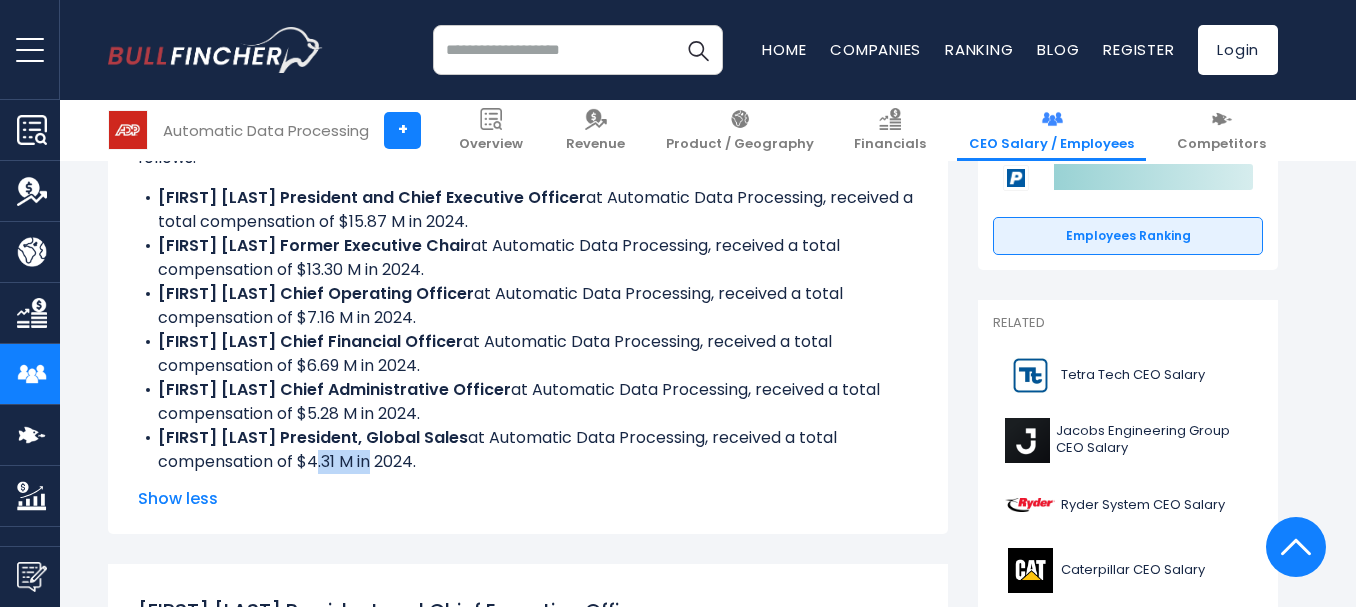 drag, startPoint x: 308, startPoint y: 460, endPoint x: 407, endPoint y: 451, distance: 99.40825 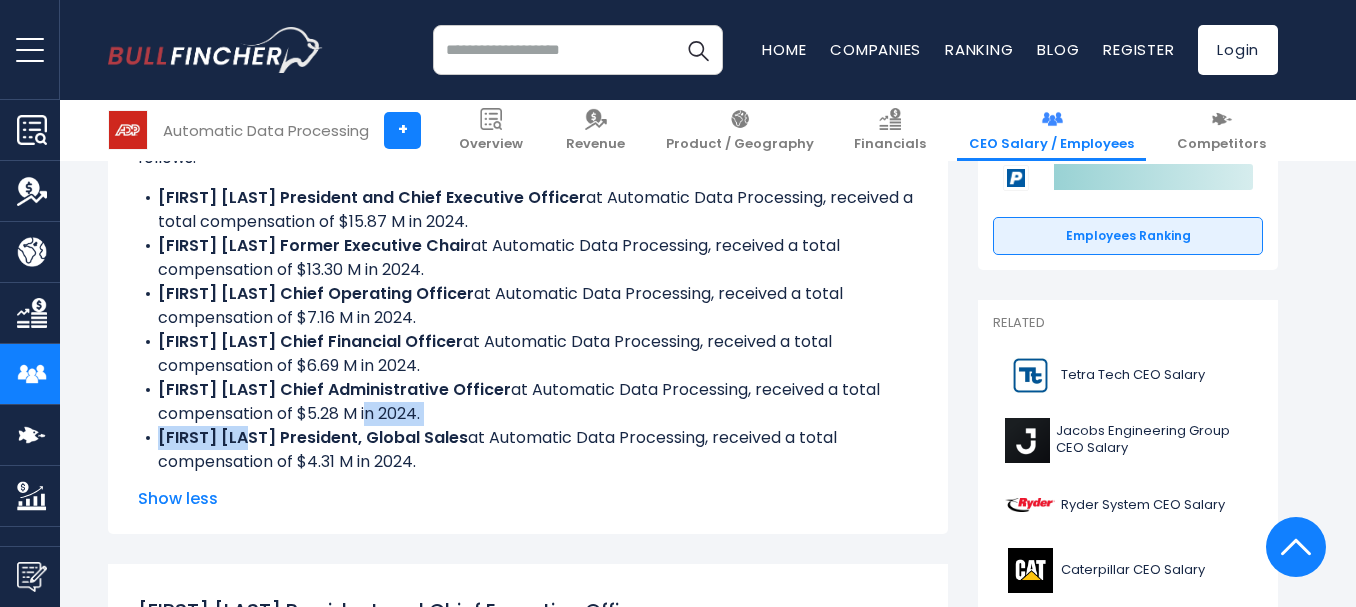 drag, startPoint x: 256, startPoint y: 434, endPoint x: 366, endPoint y: 421, distance: 110.76552 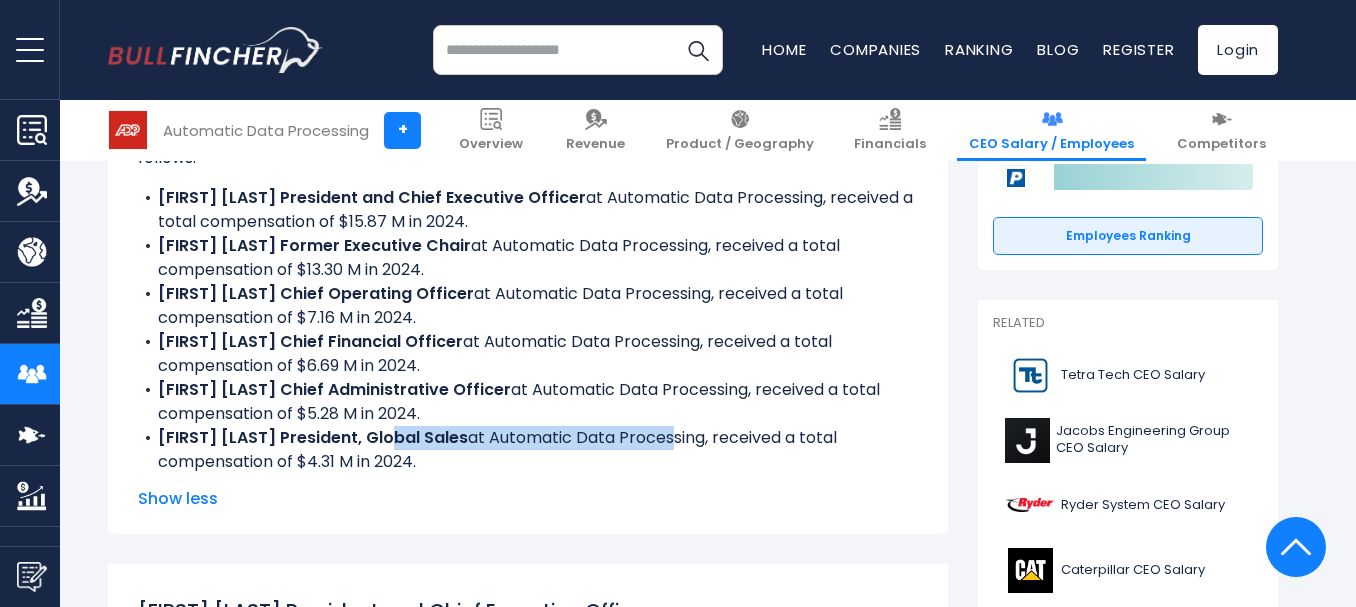 drag, startPoint x: 402, startPoint y: 437, endPoint x: 676, endPoint y: 433, distance: 274.0292 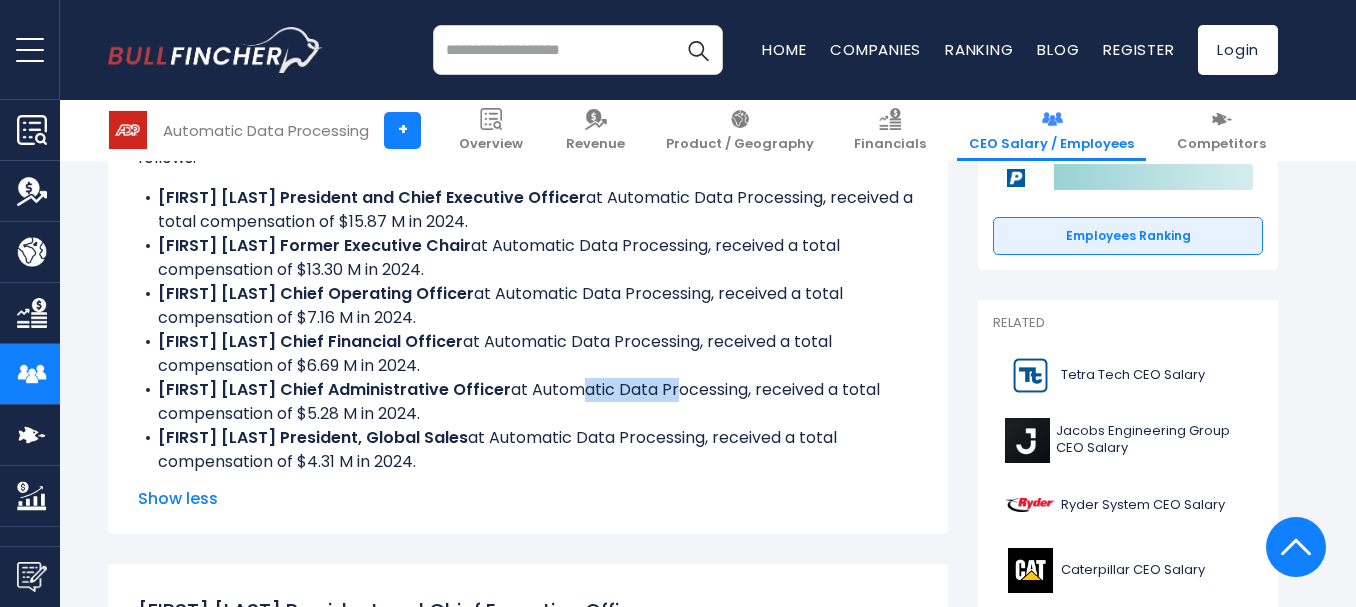 drag, startPoint x: 599, startPoint y: 384, endPoint x: 755, endPoint y: 385, distance: 156.0032 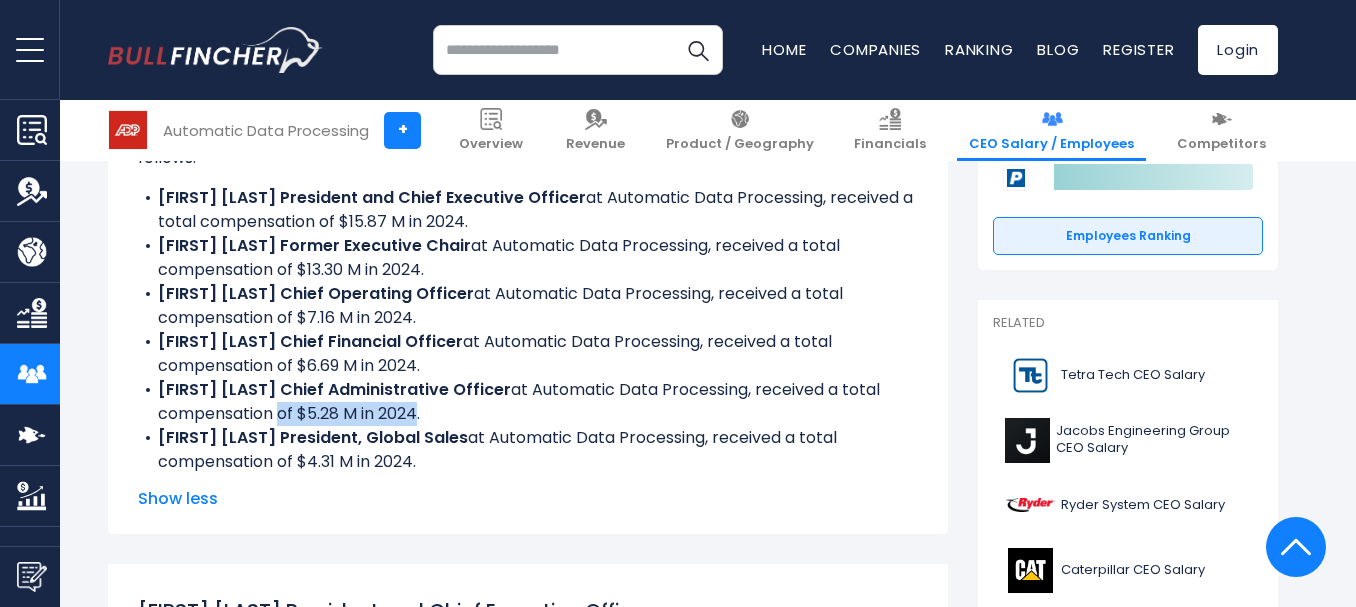 drag, startPoint x: 271, startPoint y: 412, endPoint x: 402, endPoint y: 412, distance: 131 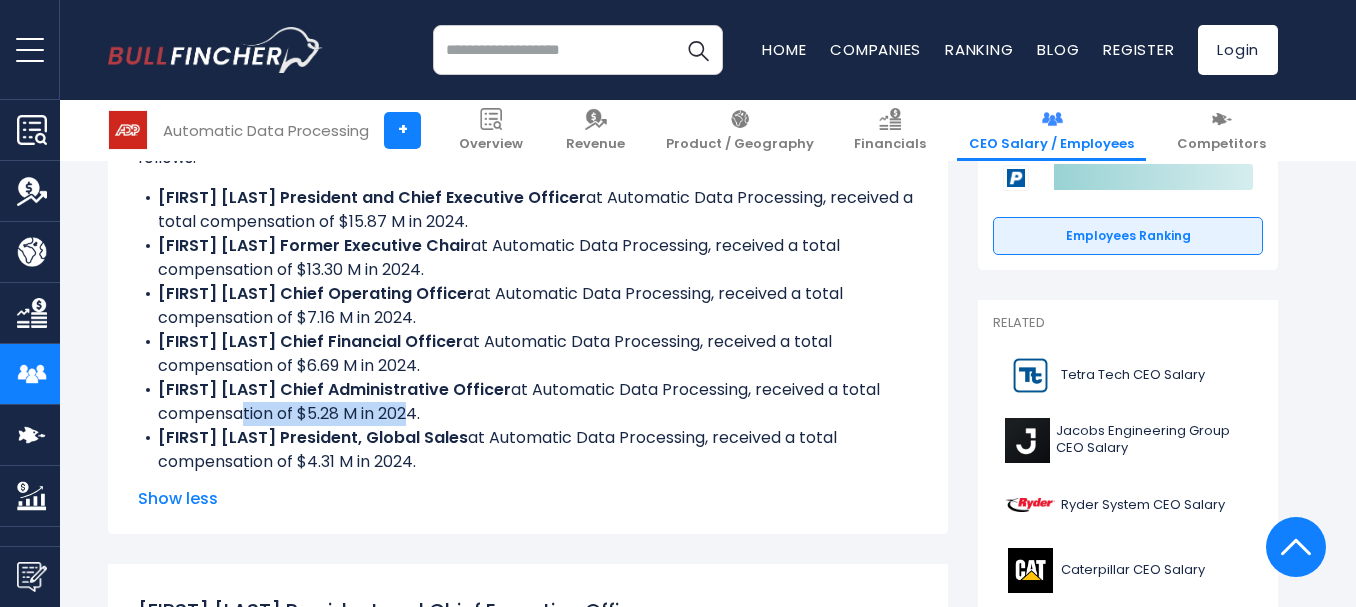 drag, startPoint x: 237, startPoint y: 416, endPoint x: 403, endPoint y: 411, distance: 166.07529 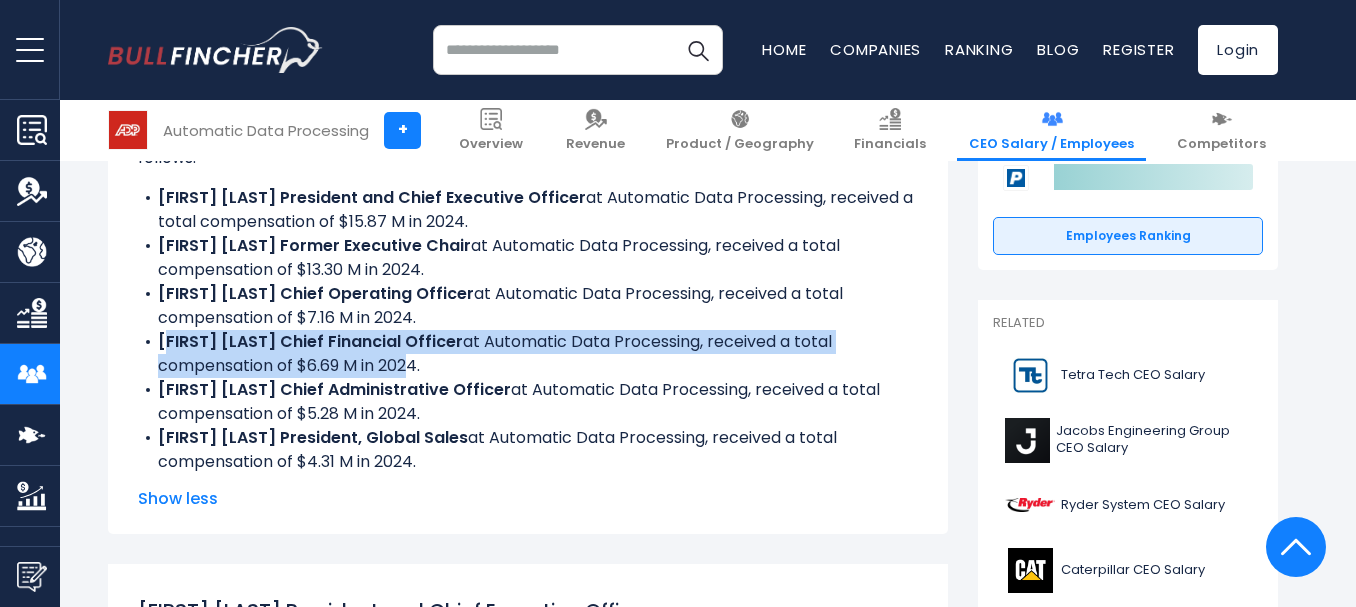 drag, startPoint x: 169, startPoint y: 346, endPoint x: 374, endPoint y: 369, distance: 206.28621 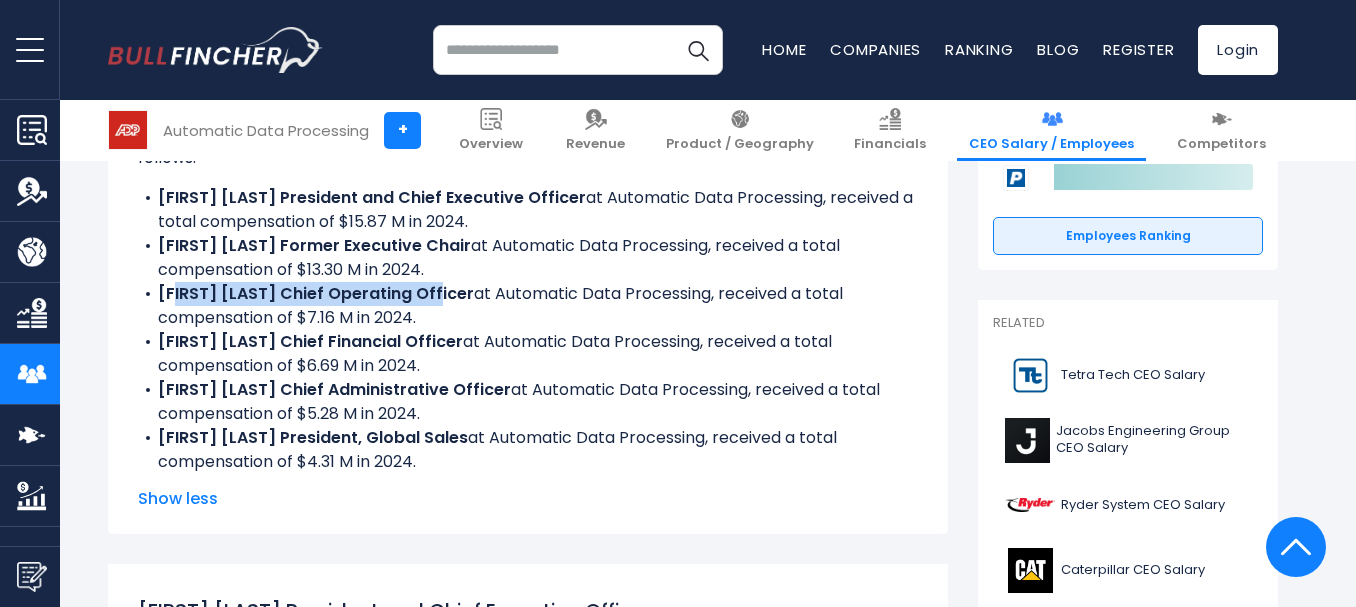 drag, startPoint x: 180, startPoint y: 293, endPoint x: 437, endPoint y: 342, distance: 261.62952 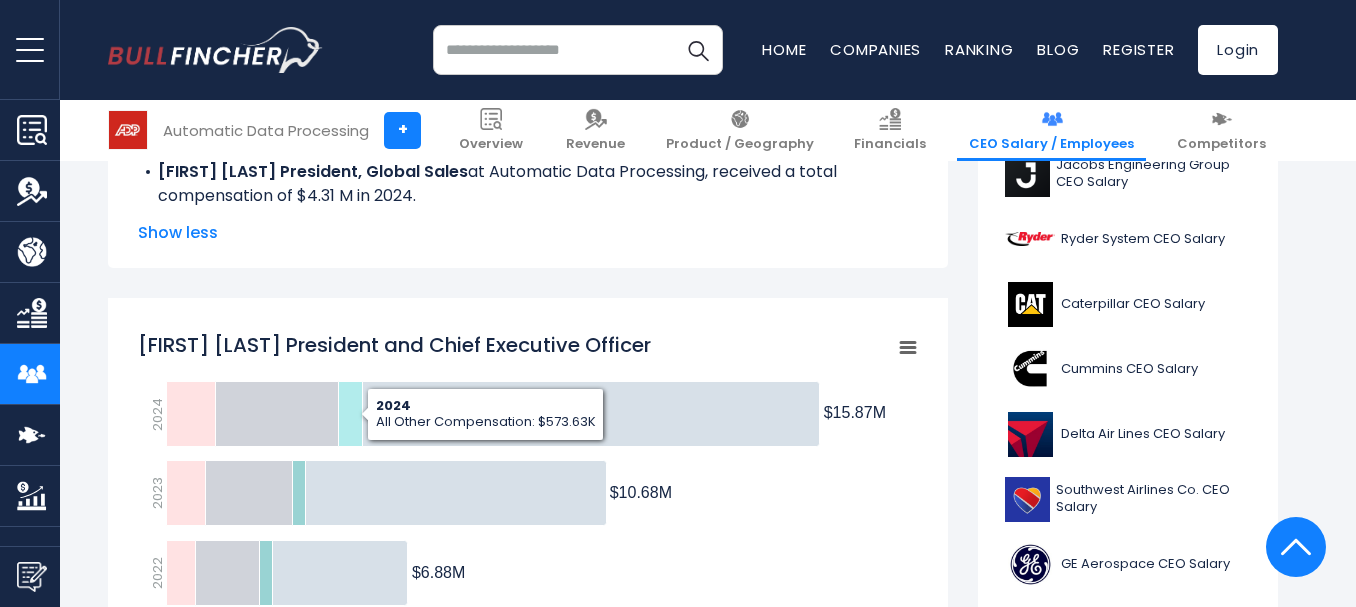 scroll, scrollTop: 700, scrollLeft: 0, axis: vertical 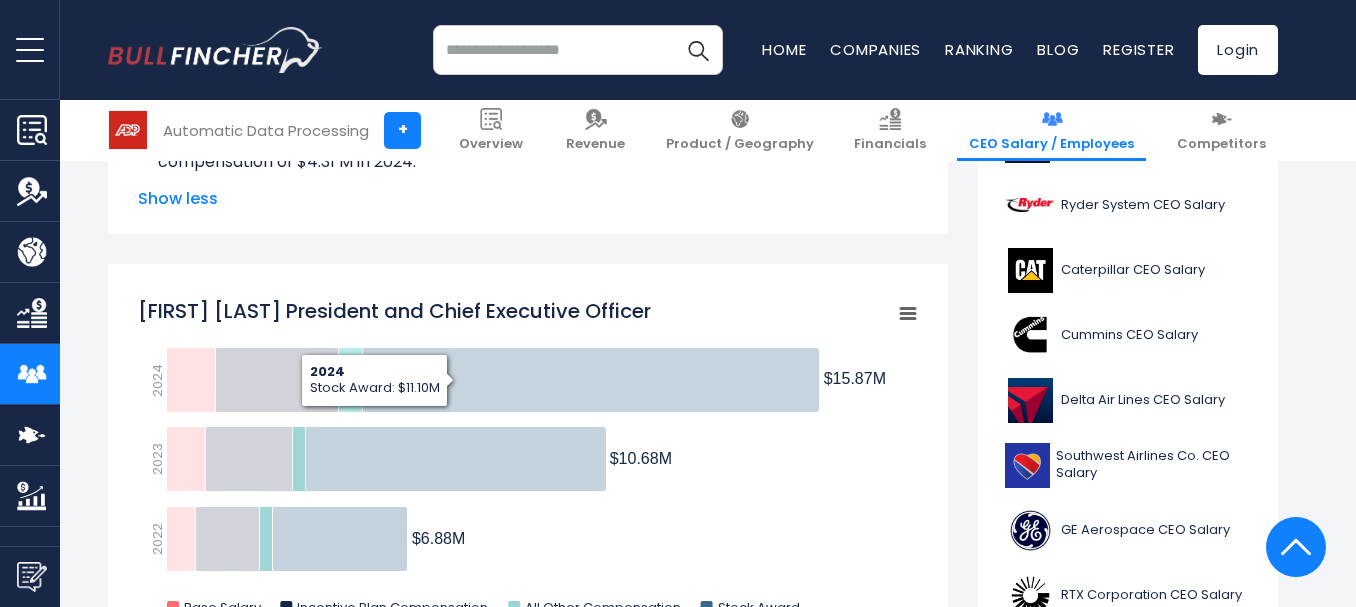 drag, startPoint x: 349, startPoint y: 374, endPoint x: 626, endPoint y: 395, distance: 277.7949 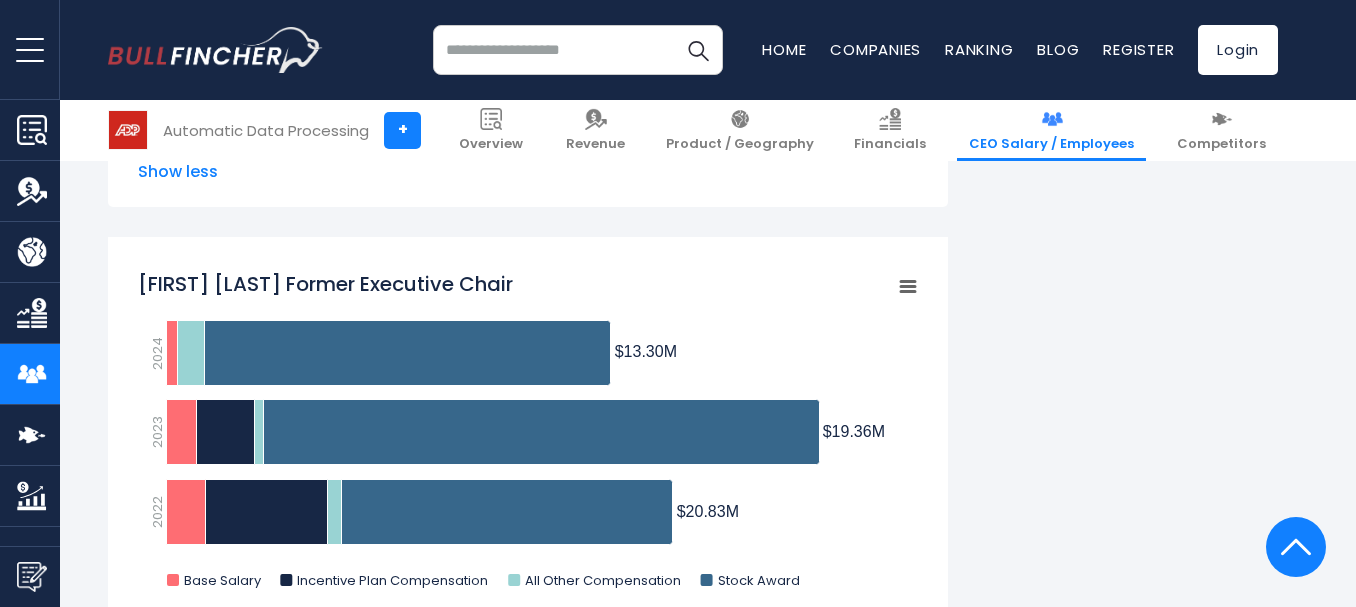 scroll, scrollTop: 1500, scrollLeft: 0, axis: vertical 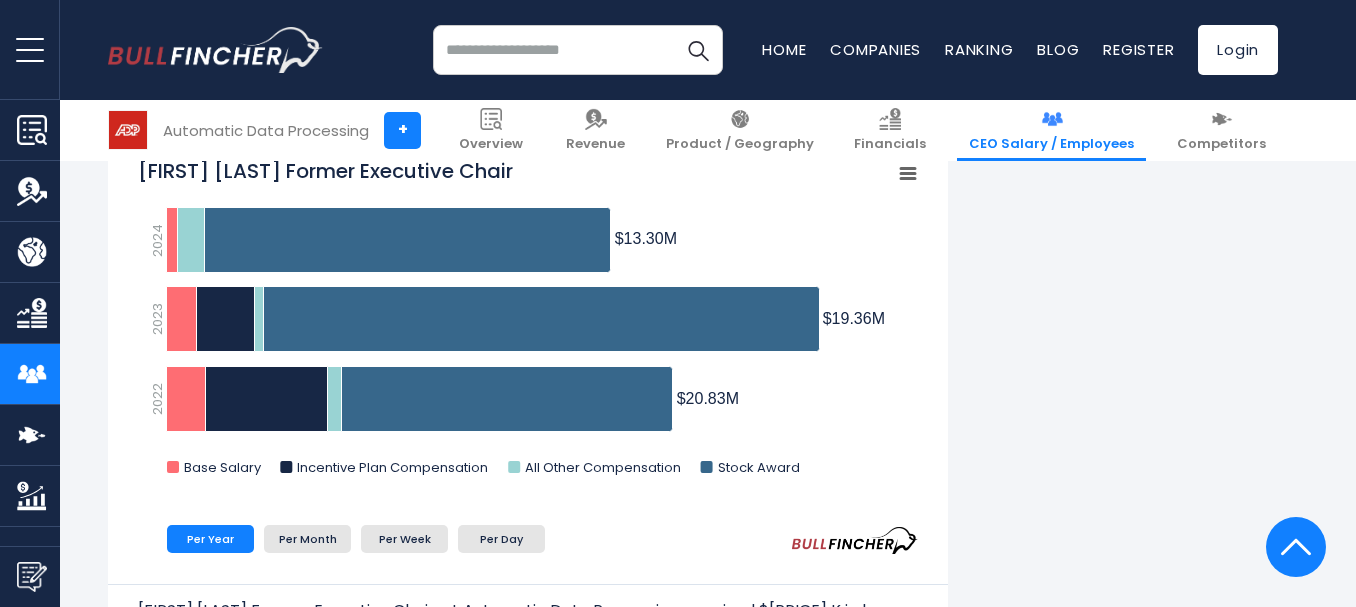 click on "$19.36M" 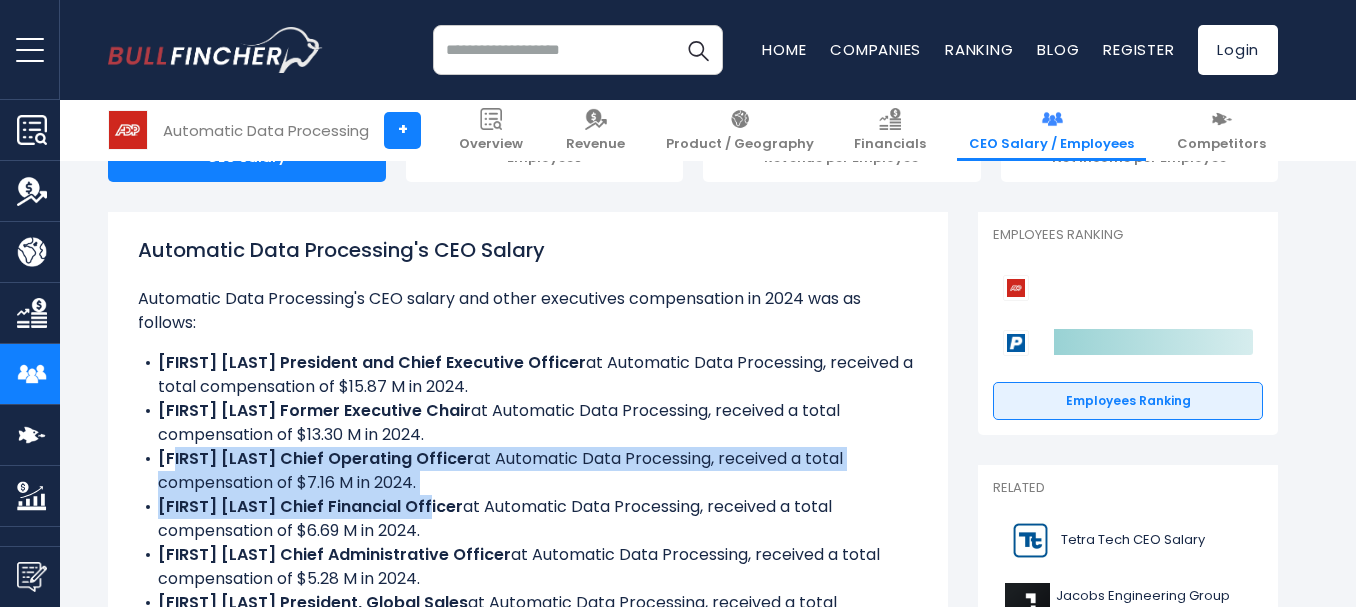 scroll, scrollTop: 200, scrollLeft: 0, axis: vertical 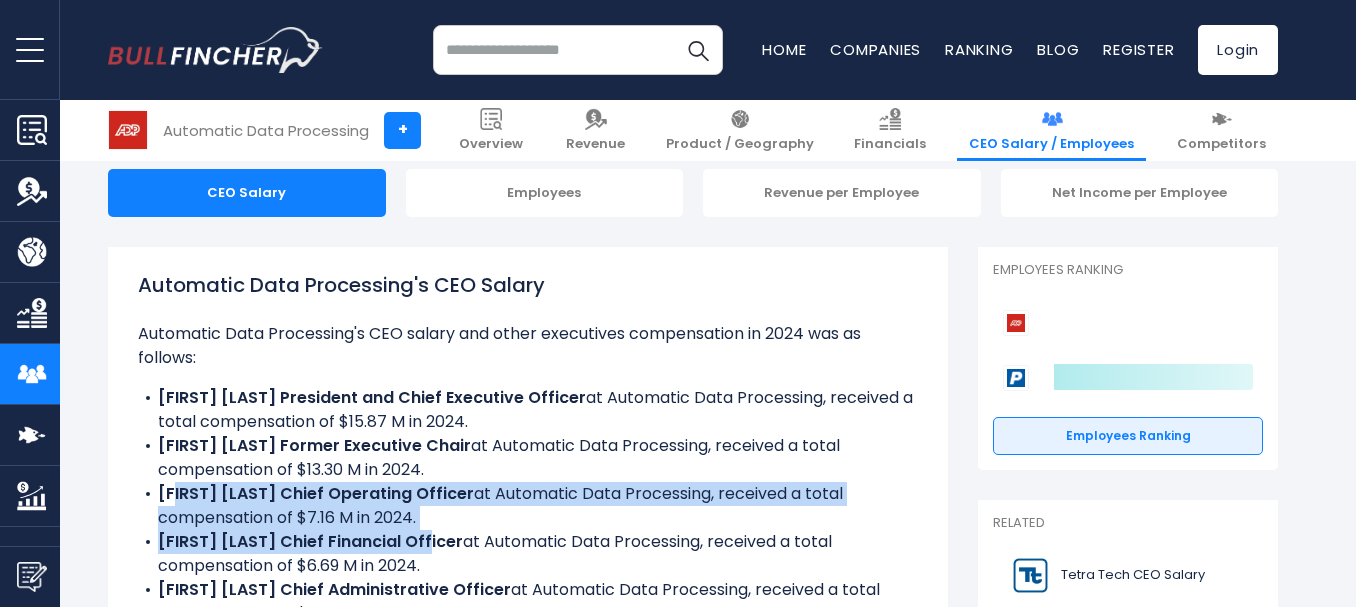 click 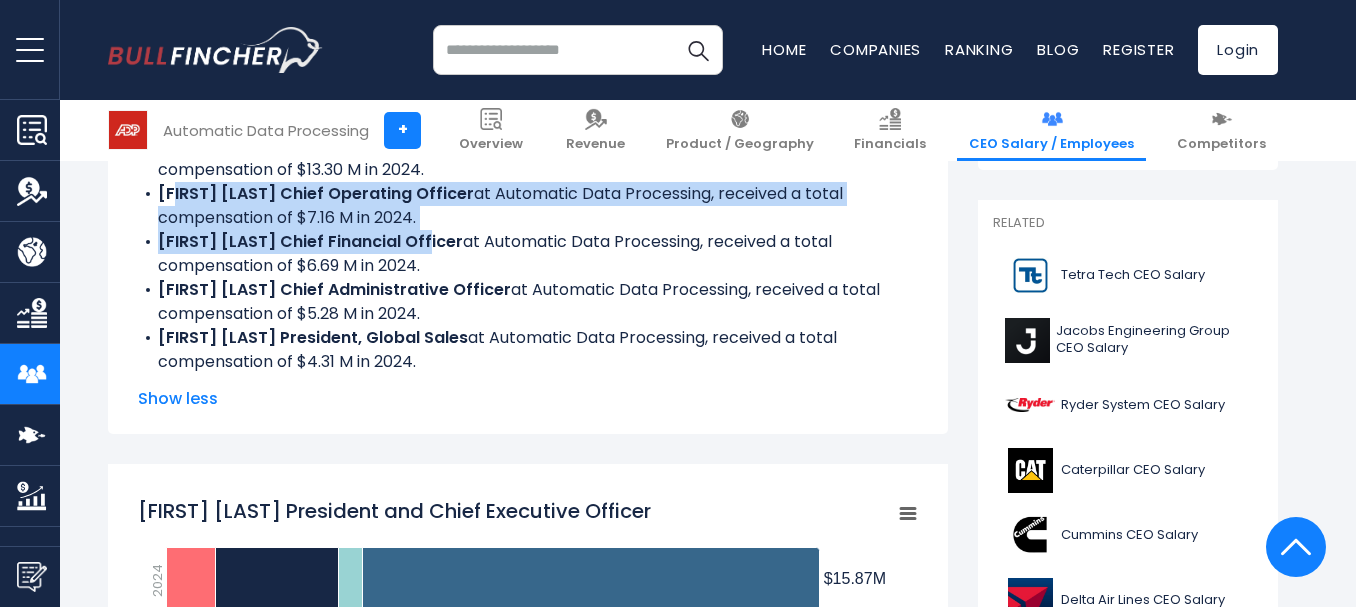 scroll, scrollTop: 0, scrollLeft: 0, axis: both 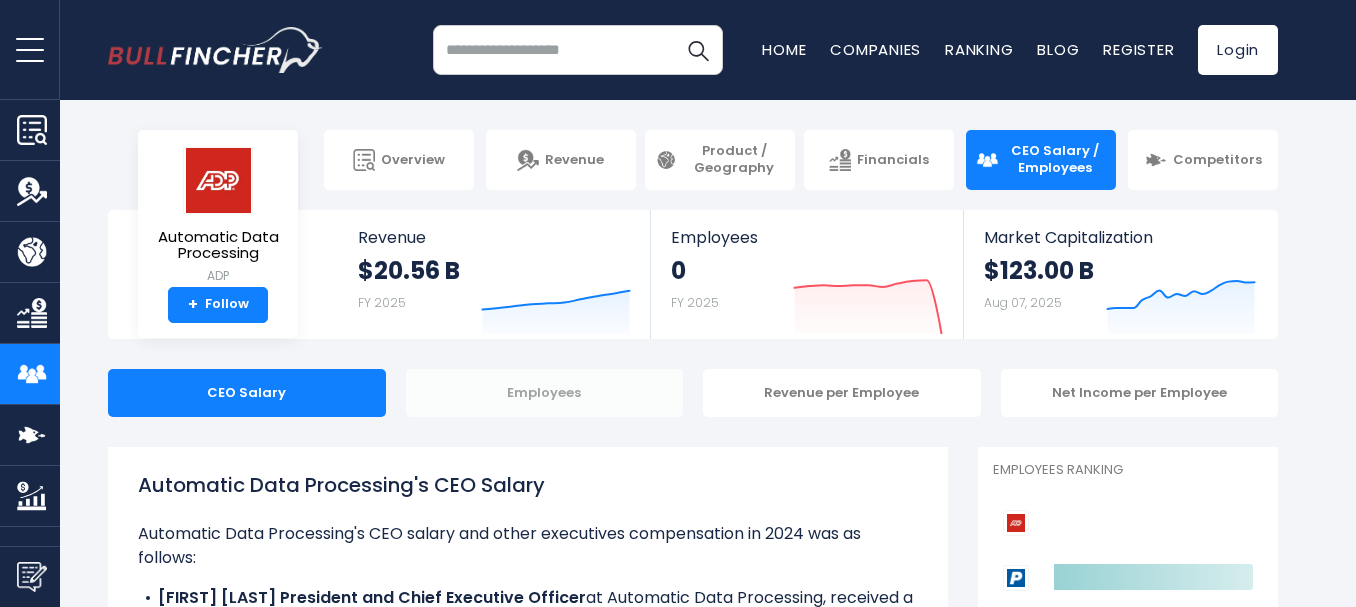 click on "Employees" at bounding box center (545, 393) 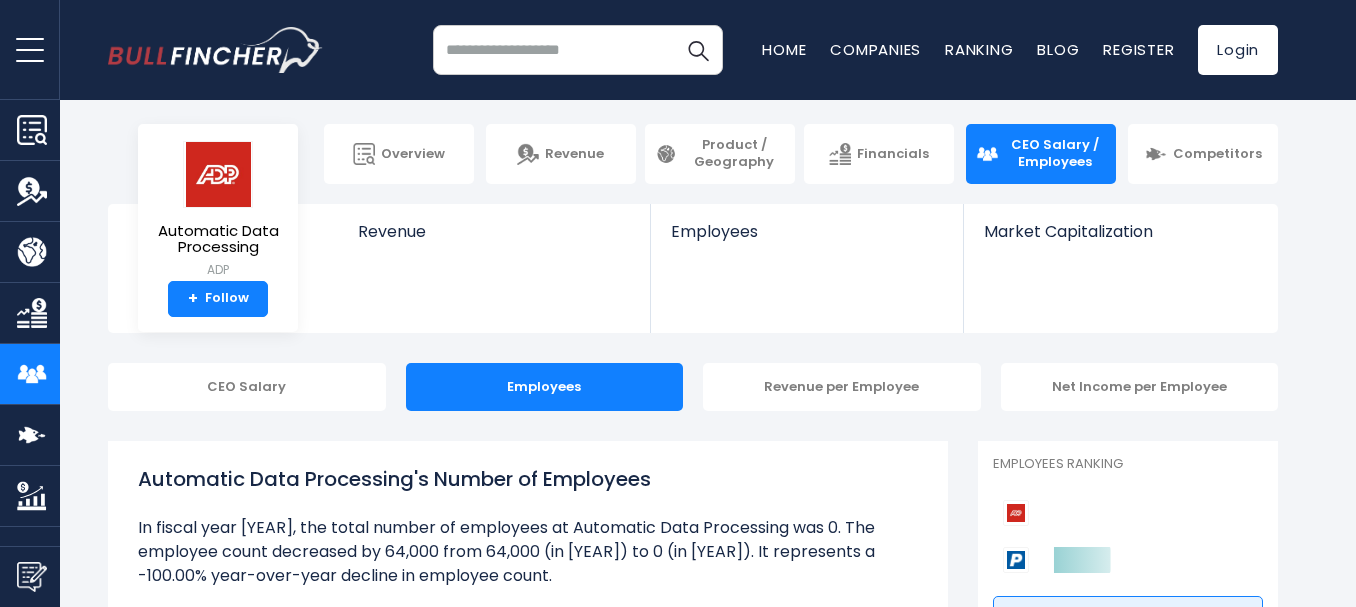 scroll, scrollTop: 0, scrollLeft: 0, axis: both 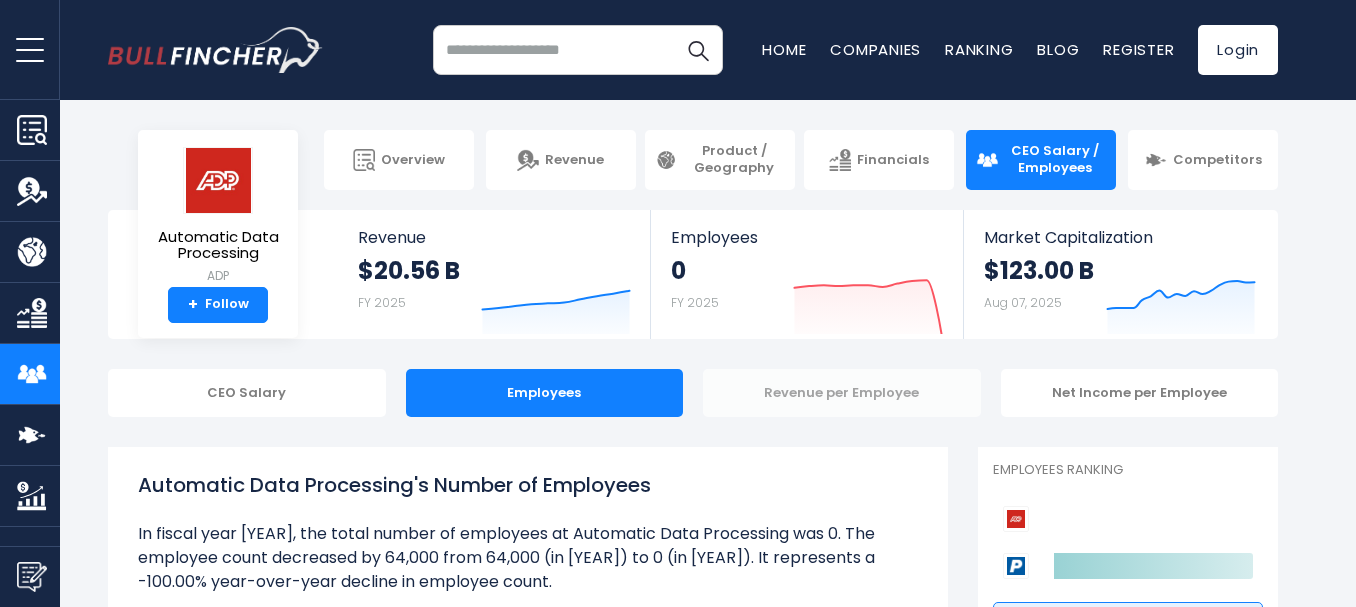 click on "Revenue per Employee" at bounding box center [842, 393] 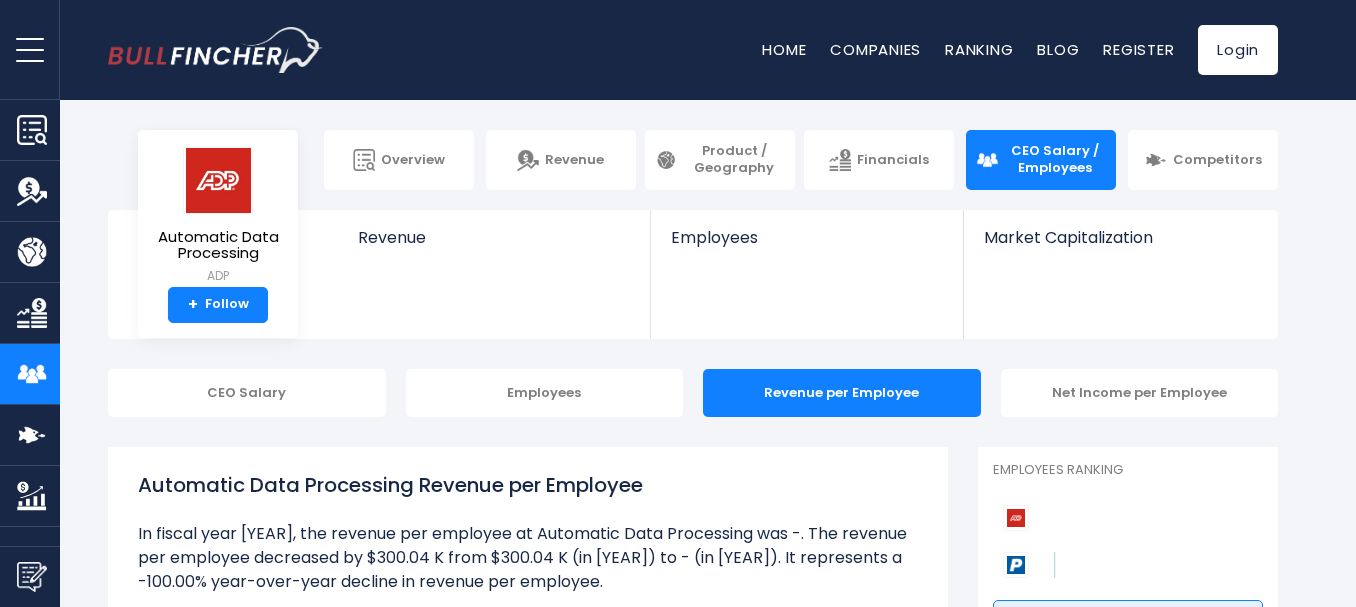 scroll, scrollTop: 0, scrollLeft: 0, axis: both 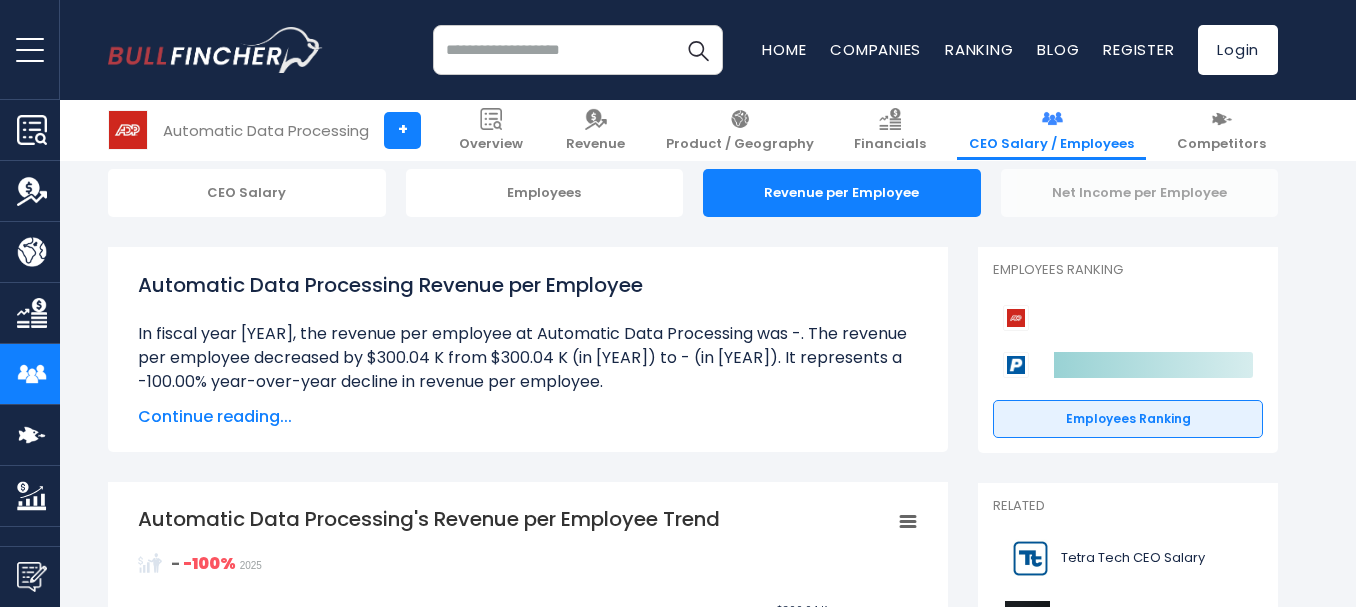 click on "Net Income per Employee" at bounding box center (1140, 193) 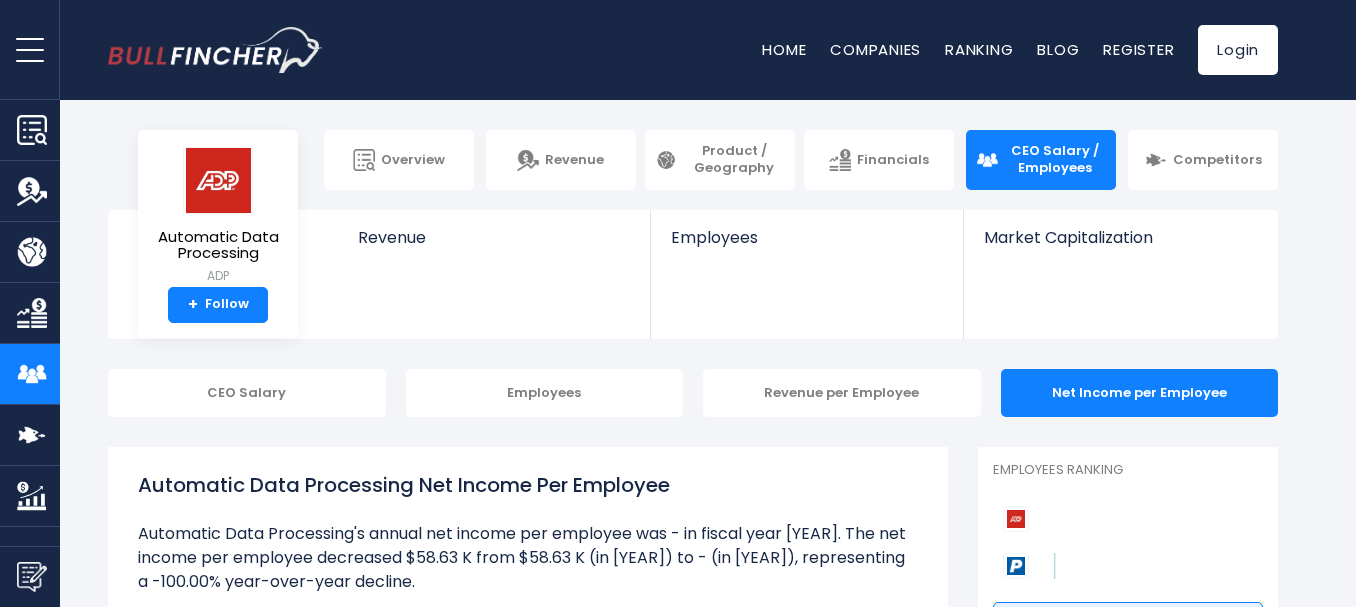 scroll, scrollTop: 0, scrollLeft: 0, axis: both 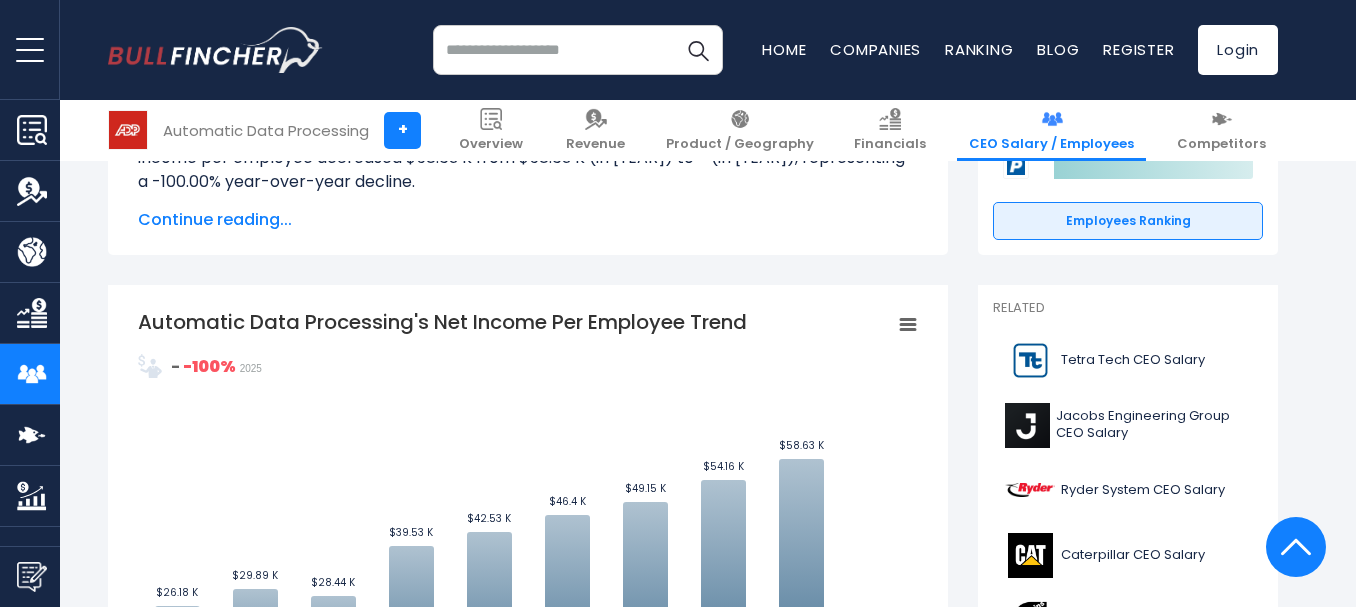 drag, startPoint x: 803, startPoint y: 340, endPoint x: 785, endPoint y: 334, distance: 18.973665 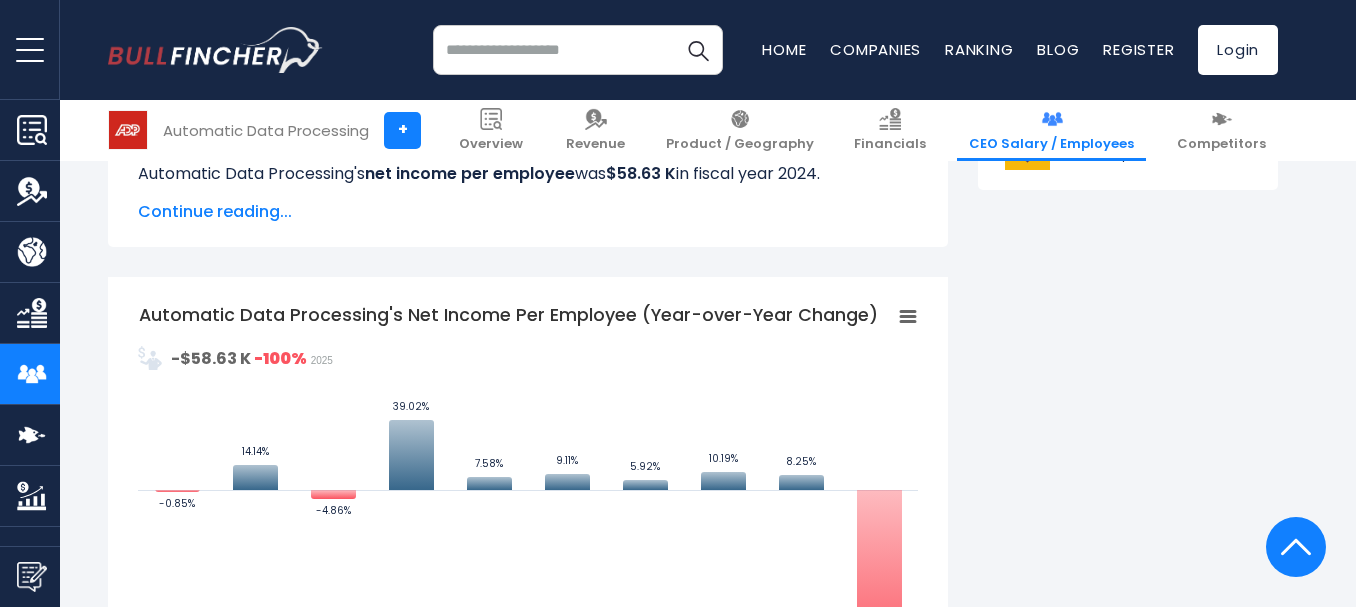 scroll, scrollTop: 1200, scrollLeft: 0, axis: vertical 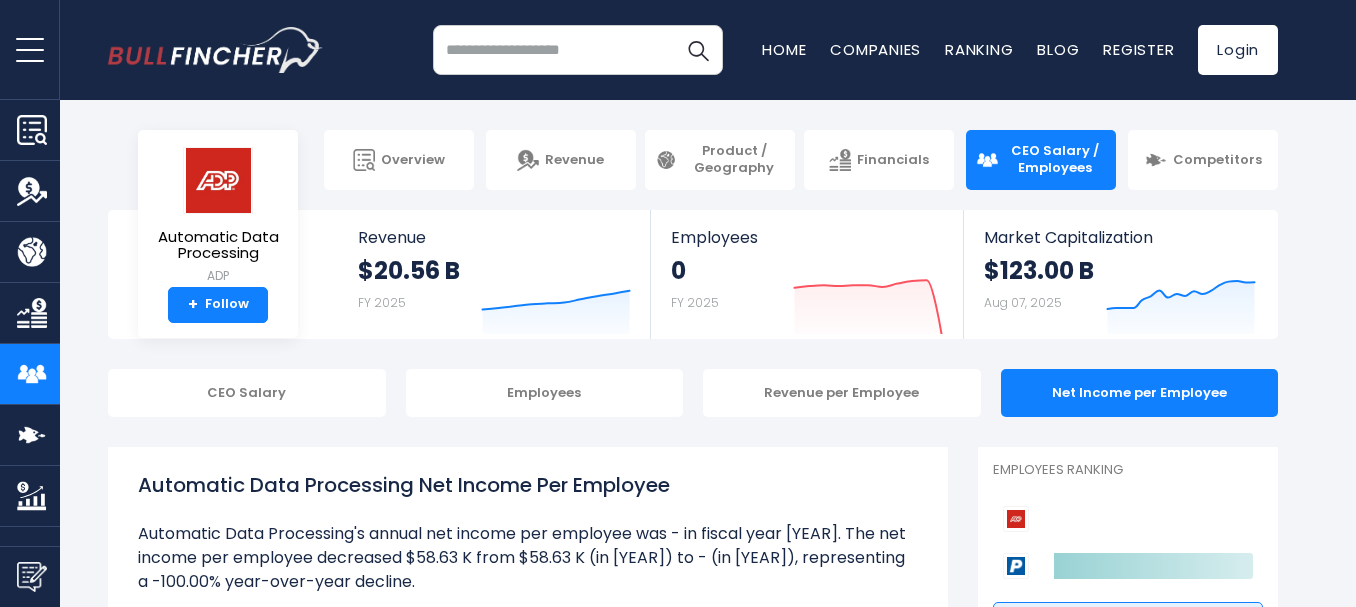 drag, startPoint x: 785, startPoint y: 337, endPoint x: 604, endPoint y: 51, distance: 338.4627 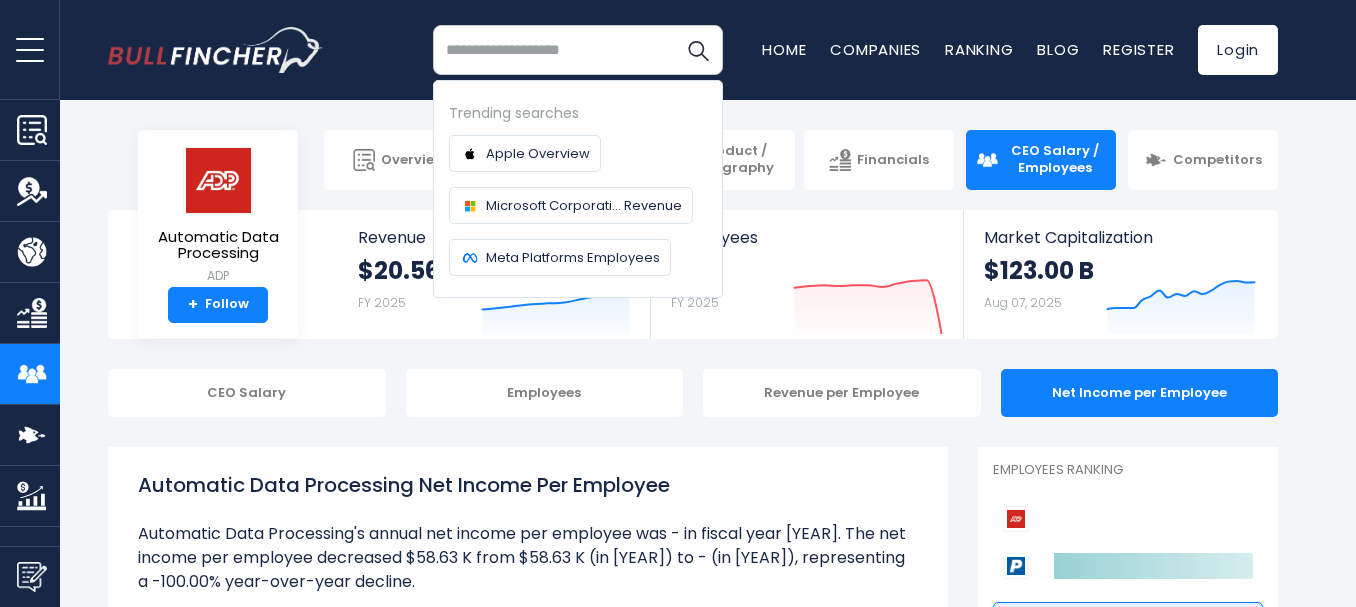 click on "Automatic Data Processing
+
Automatic Data Processing
+
Overview
Revenue
Product / Geography
Financials" at bounding box center (678, 1966) 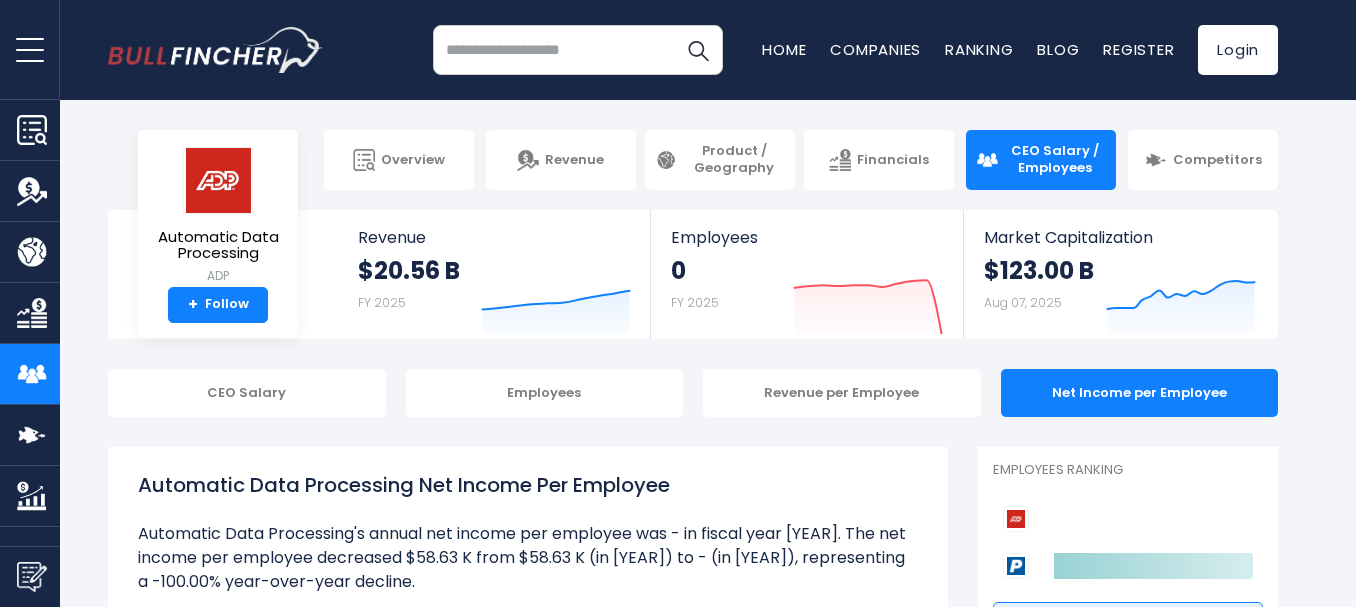 click at bounding box center (578, 50) 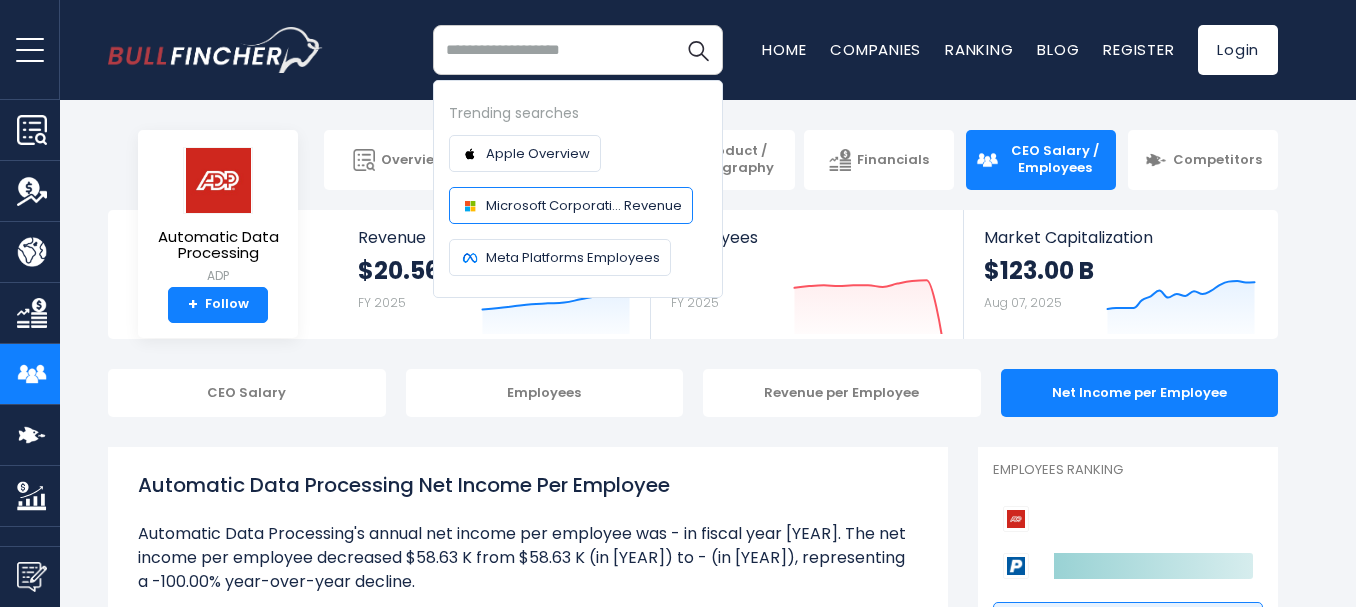 click on "Microsoft Corporati... Revenue" at bounding box center [584, 205] 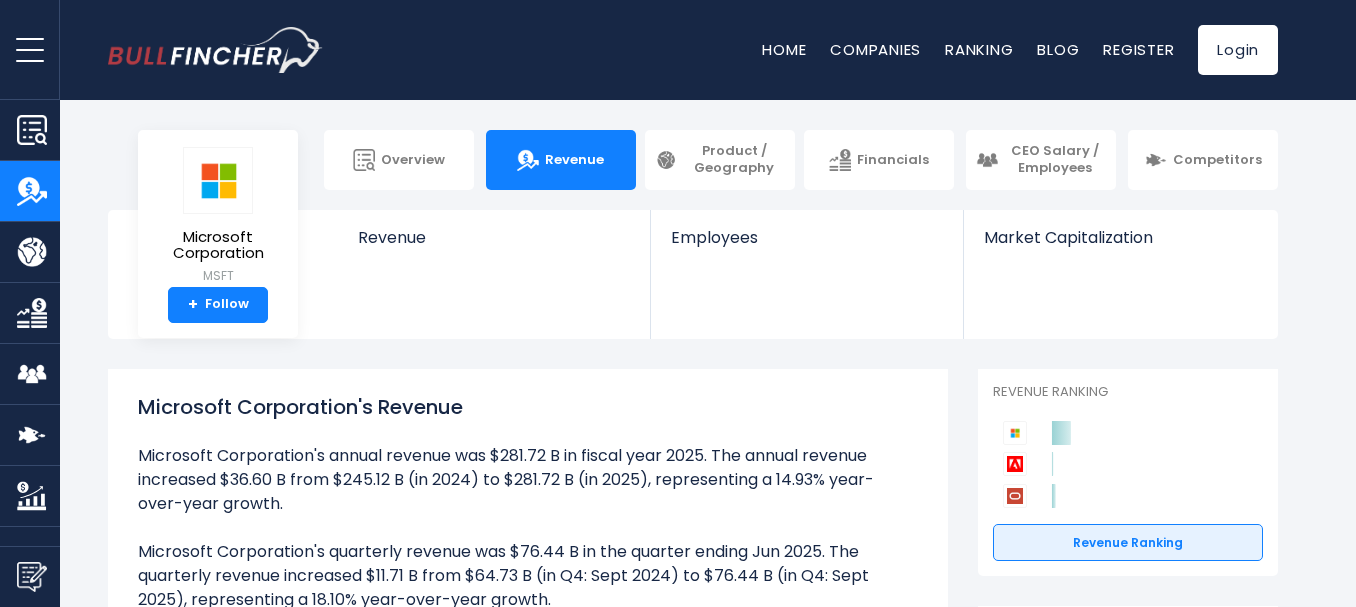 scroll, scrollTop: 0, scrollLeft: 0, axis: both 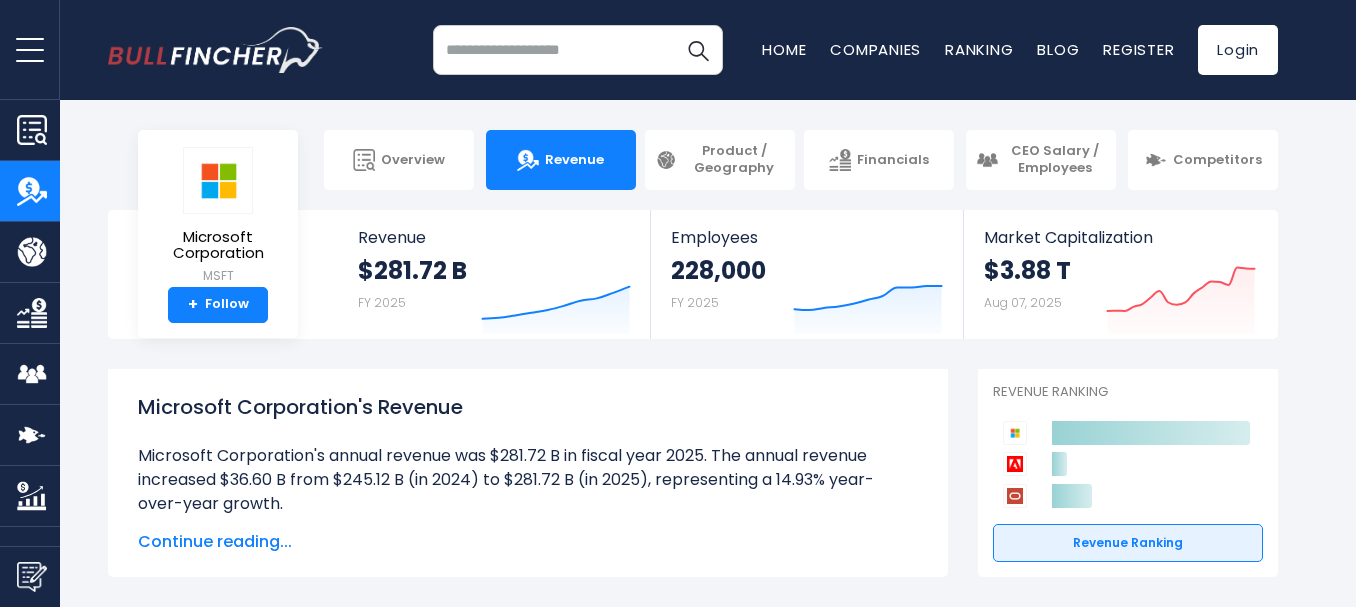 drag, startPoint x: 575, startPoint y: 195, endPoint x: 531, endPoint y: 207, distance: 45.607018 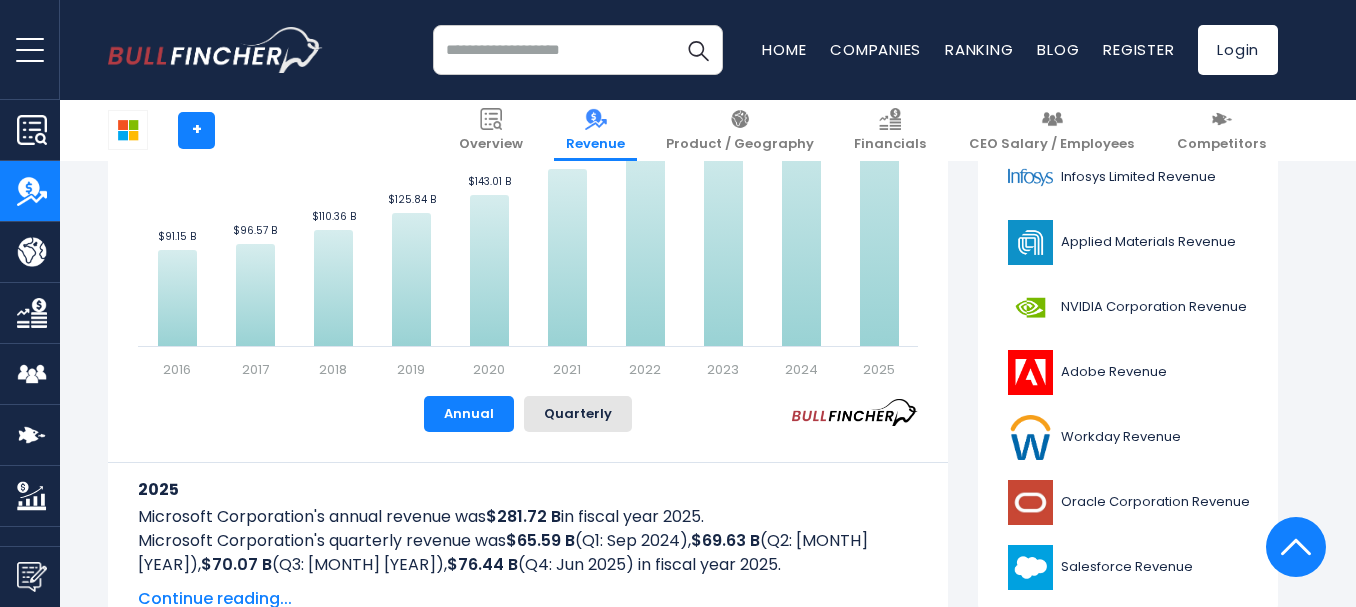 scroll, scrollTop: 1000, scrollLeft: 0, axis: vertical 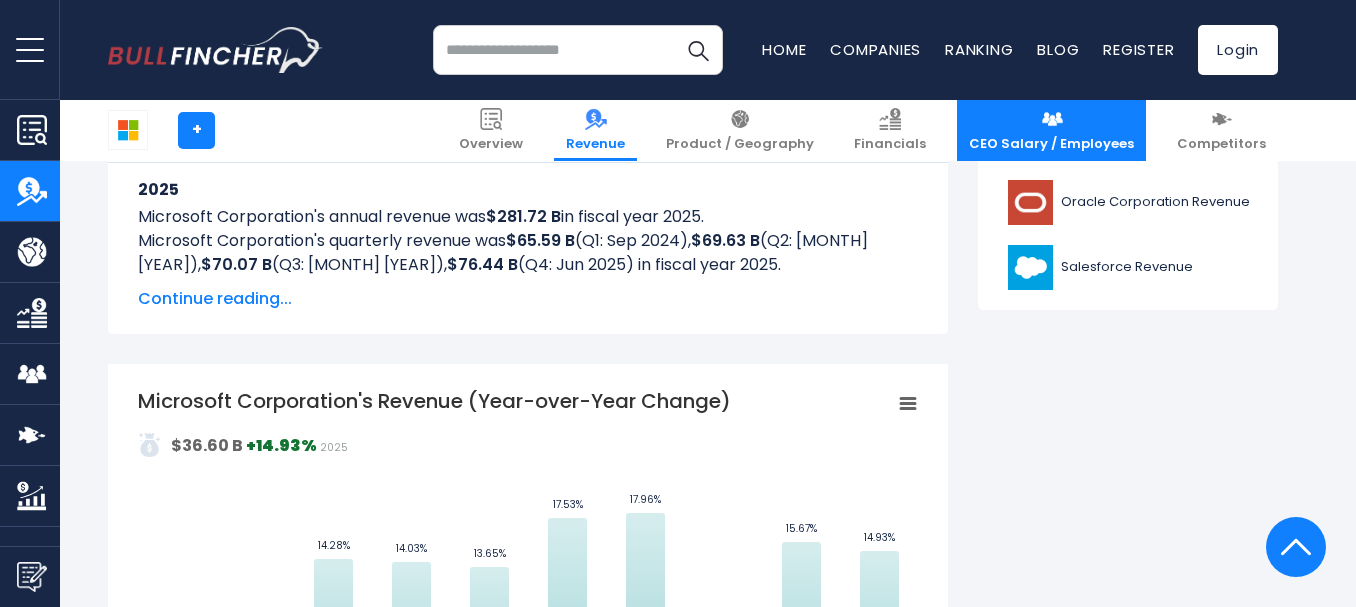 click on "CEO Salary / Employees" at bounding box center [1051, 144] 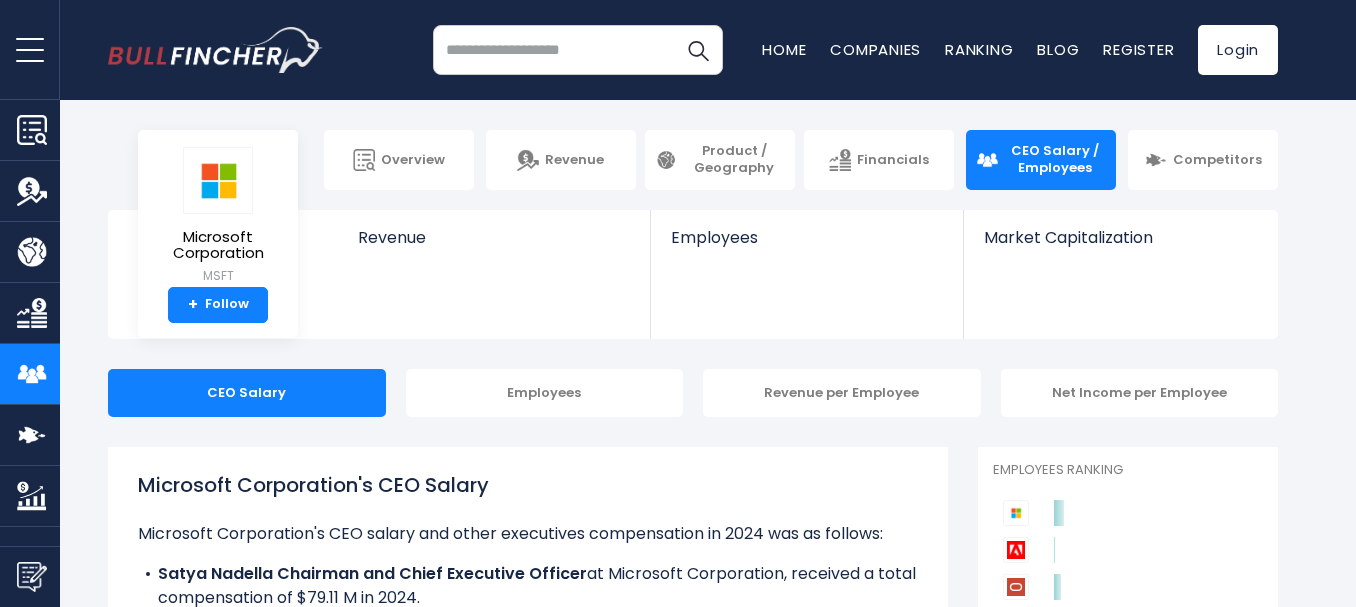 scroll, scrollTop: 0, scrollLeft: 0, axis: both 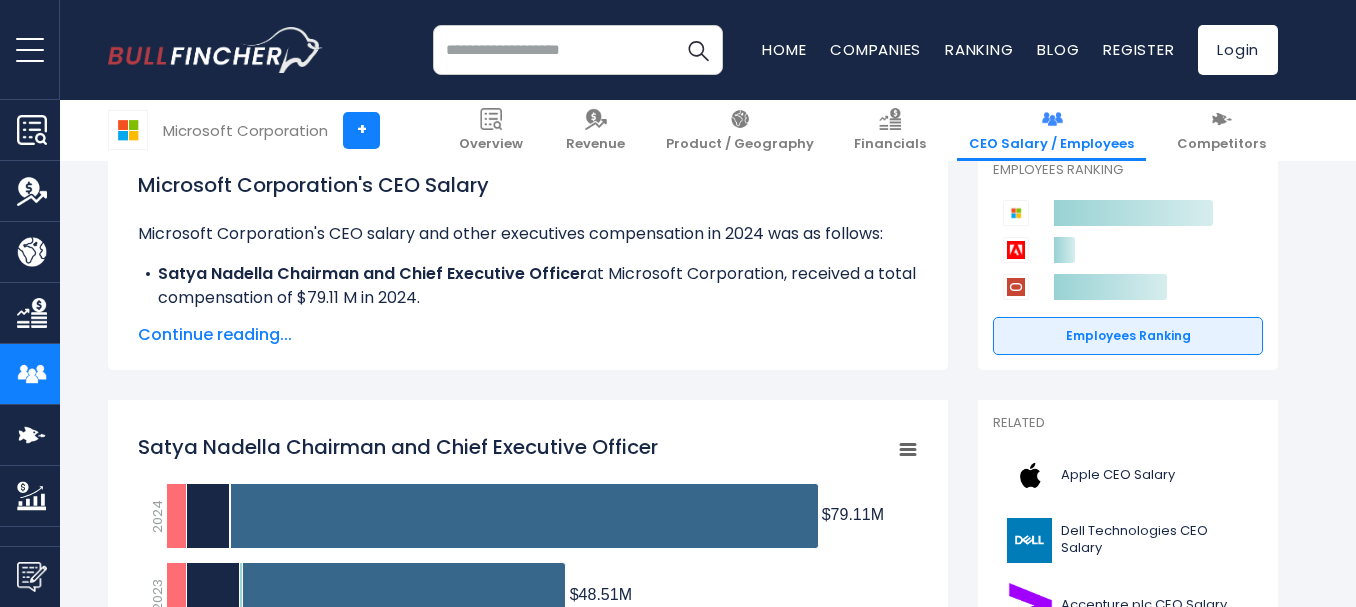 click on "Continue reading..." at bounding box center [528, 335] 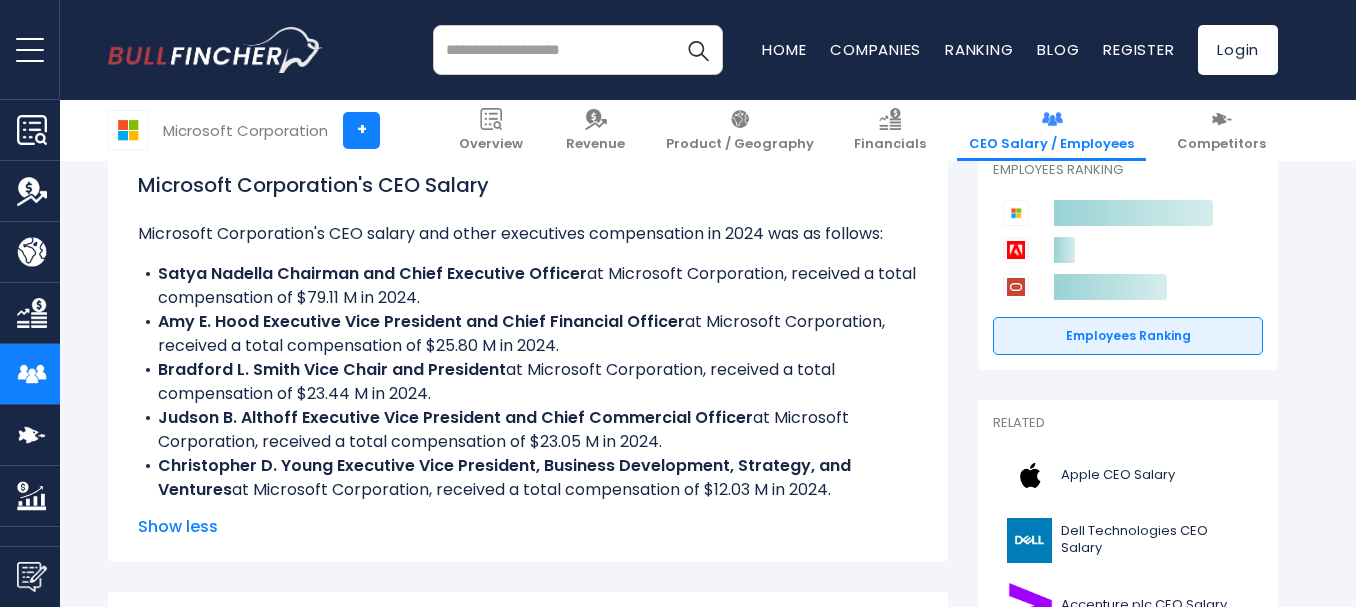 drag, startPoint x: 434, startPoint y: 288, endPoint x: 402, endPoint y: 319, distance: 44.553337 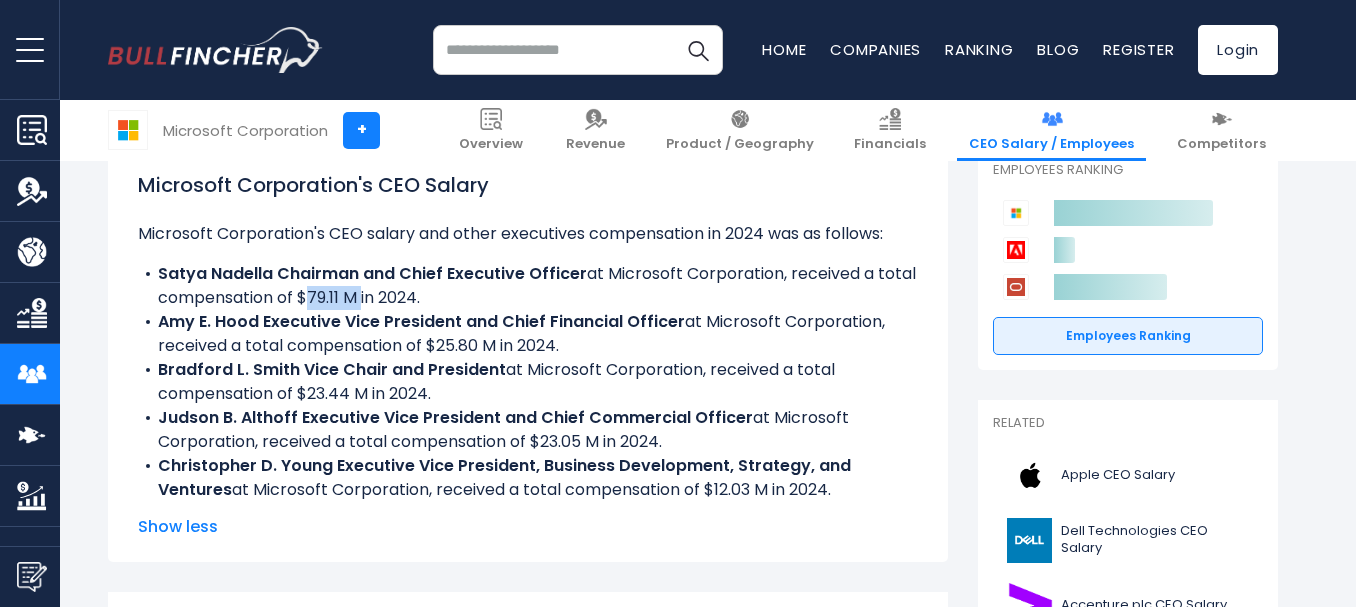 drag, startPoint x: 303, startPoint y: 295, endPoint x: 357, endPoint y: 295, distance: 54 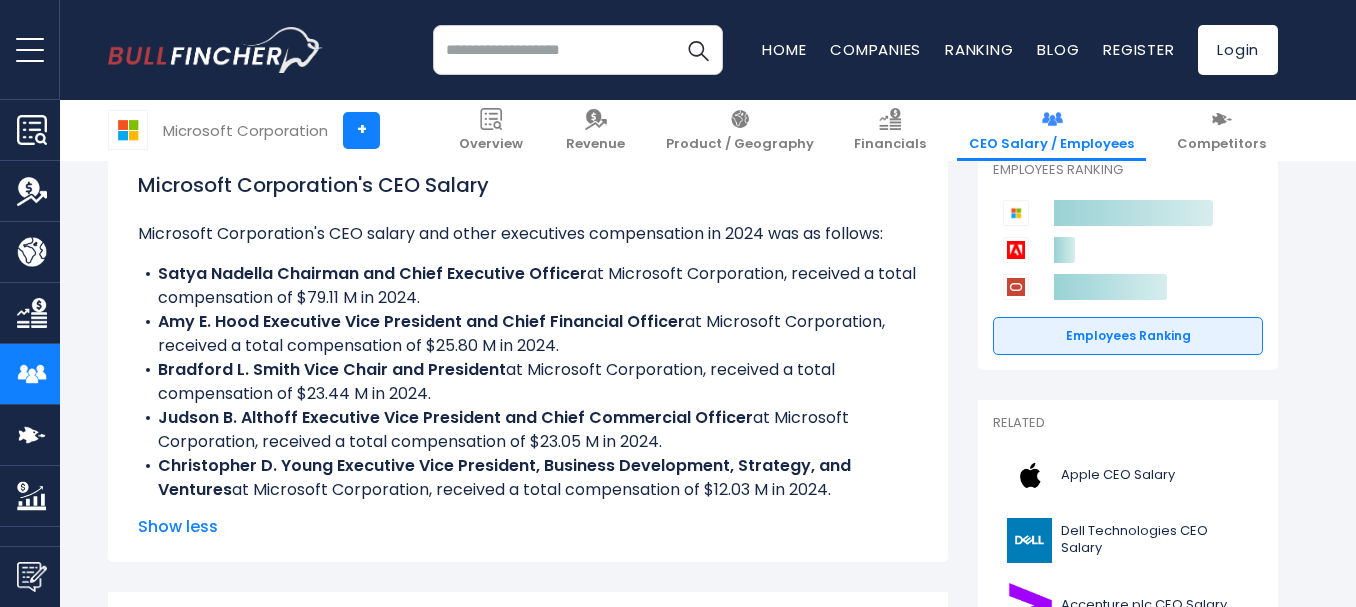 drag, startPoint x: 465, startPoint y: 306, endPoint x: 412, endPoint y: 324, distance: 55.97321 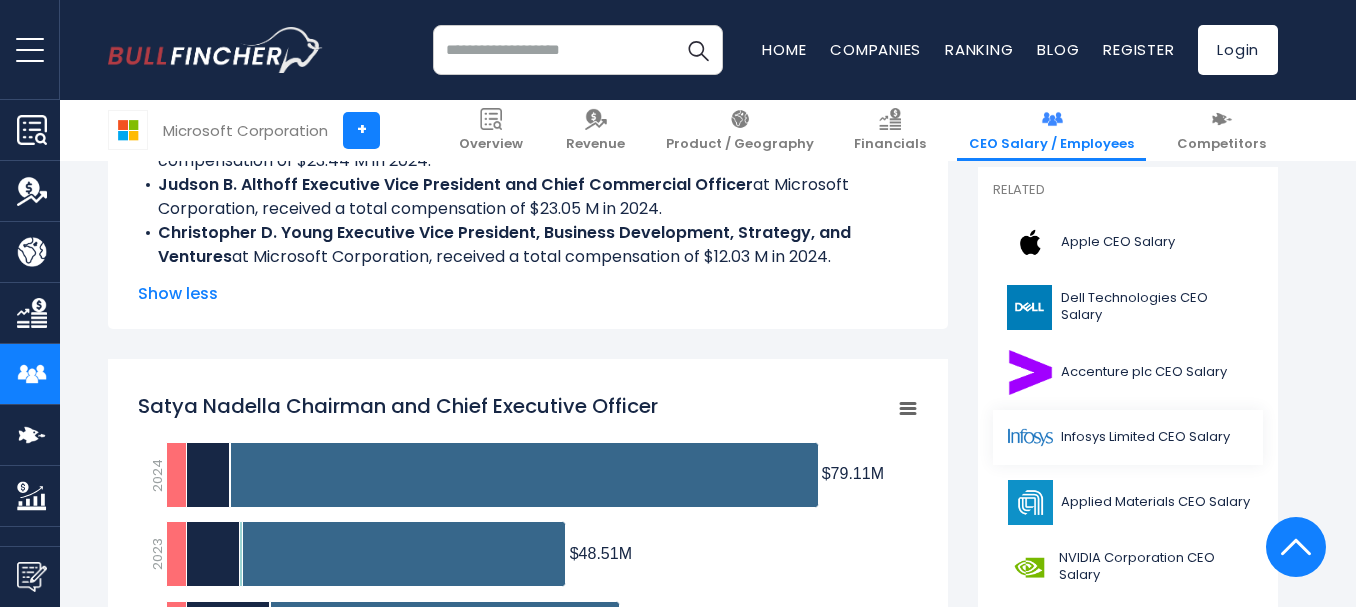 scroll, scrollTop: 500, scrollLeft: 0, axis: vertical 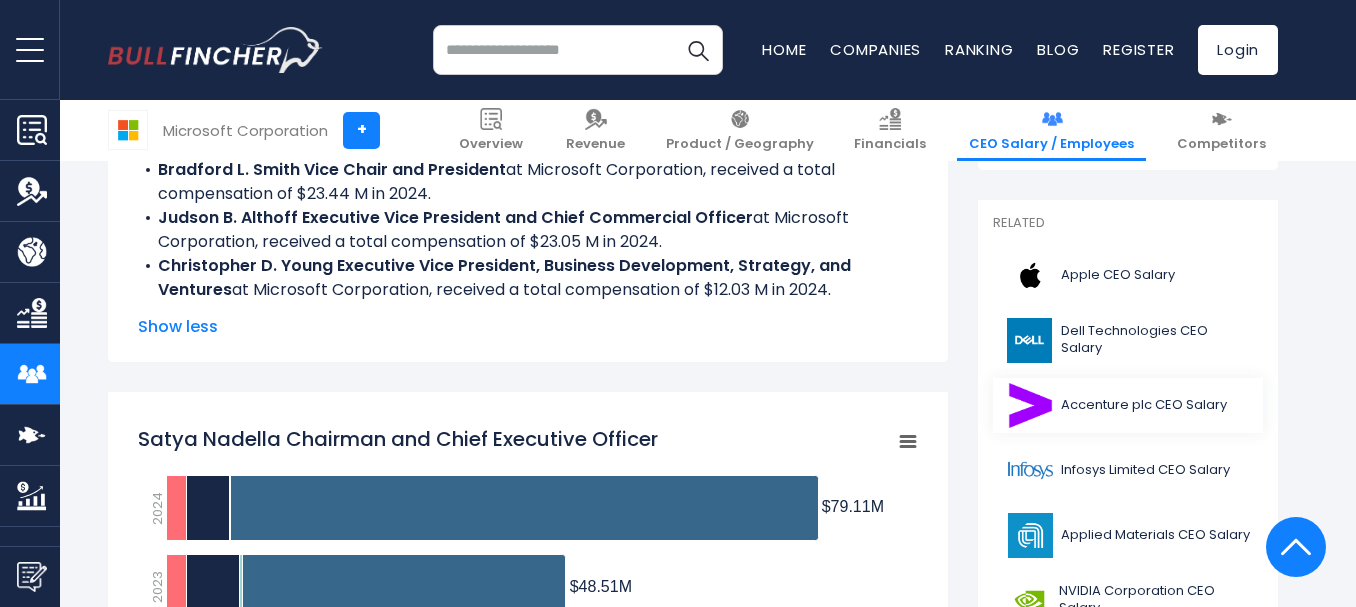 click on "Accenture plc CEO Salary" at bounding box center [1144, 405] 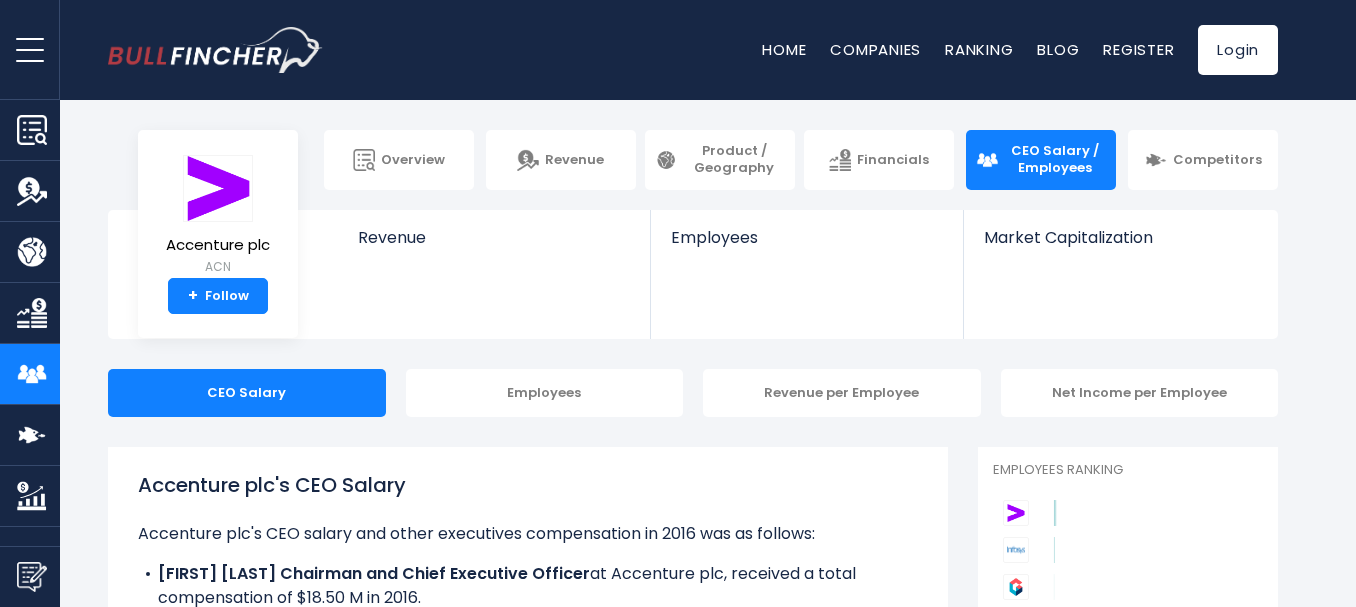 scroll, scrollTop: 0, scrollLeft: 0, axis: both 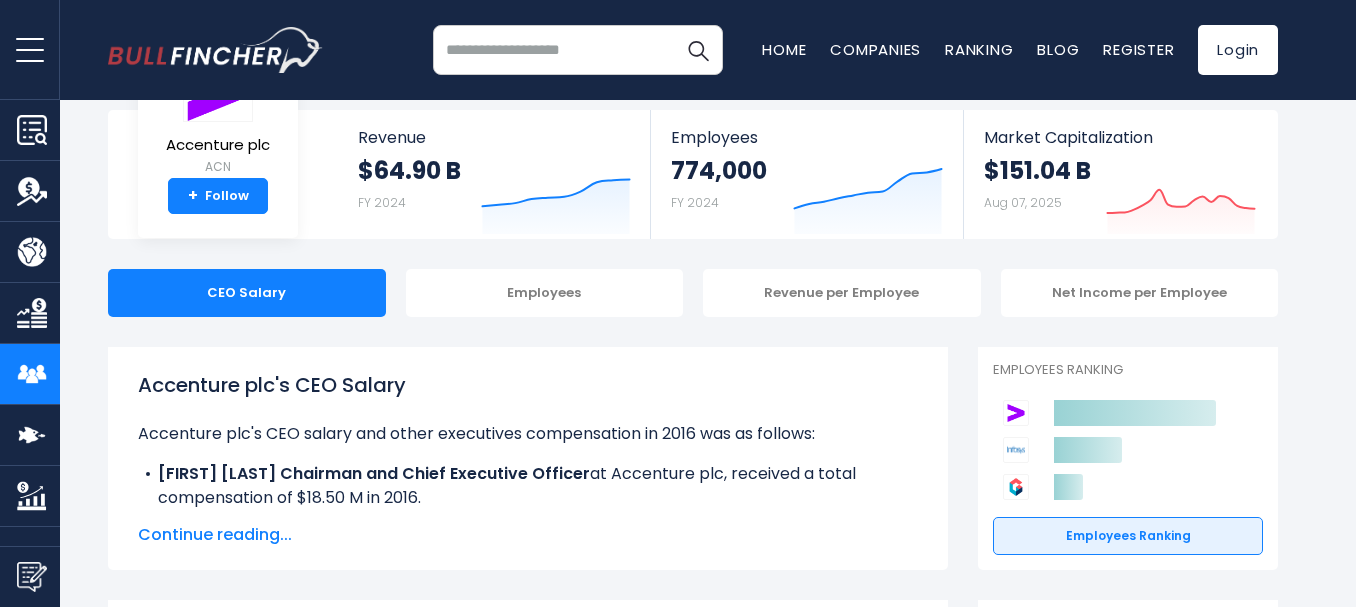 click on "Continue reading..." at bounding box center (528, 535) 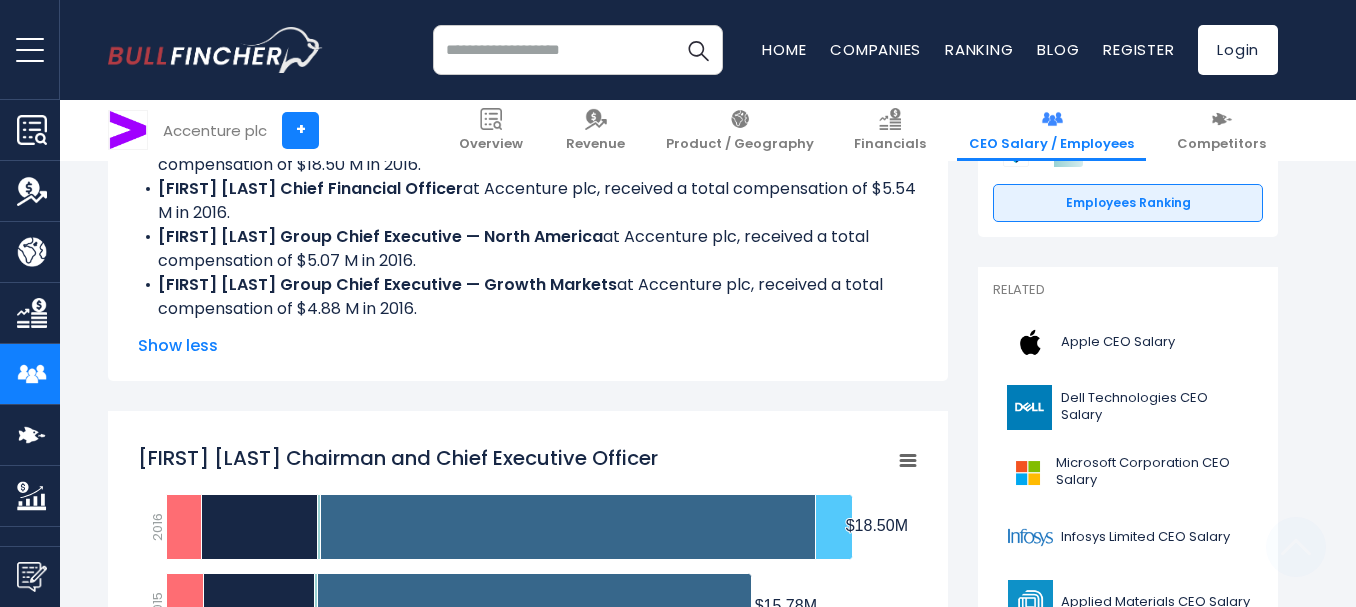 scroll, scrollTop: 500, scrollLeft: 0, axis: vertical 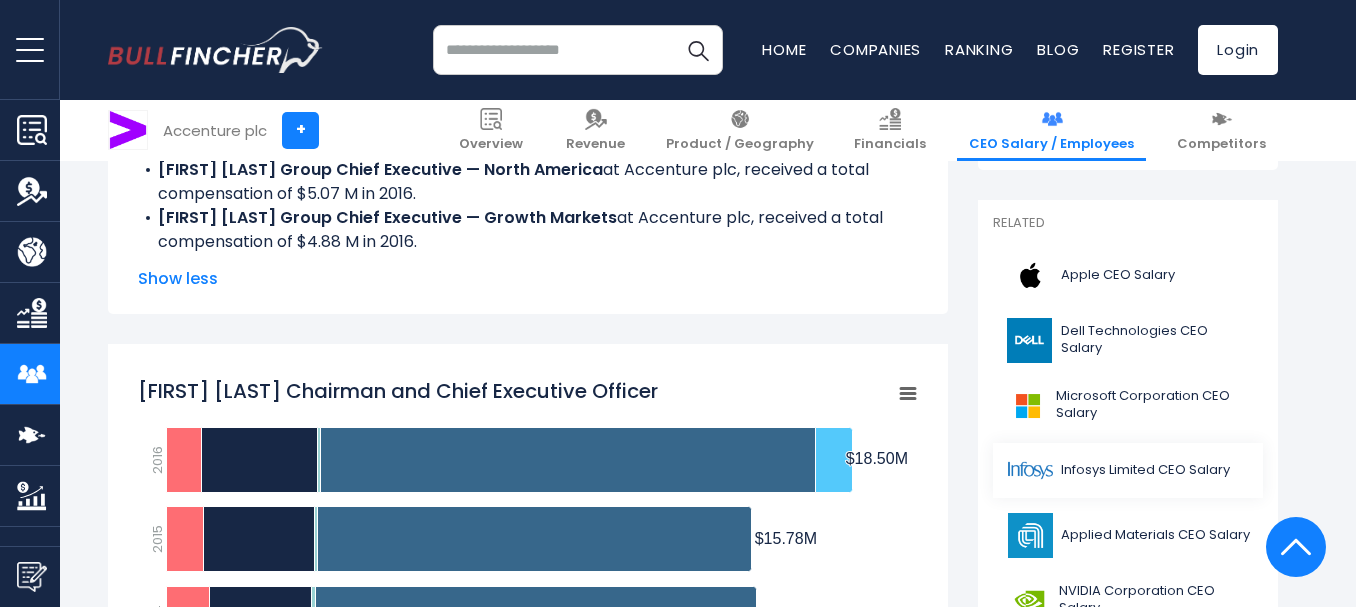 click on "Infosys Limited CEO Salary" at bounding box center [1145, 470] 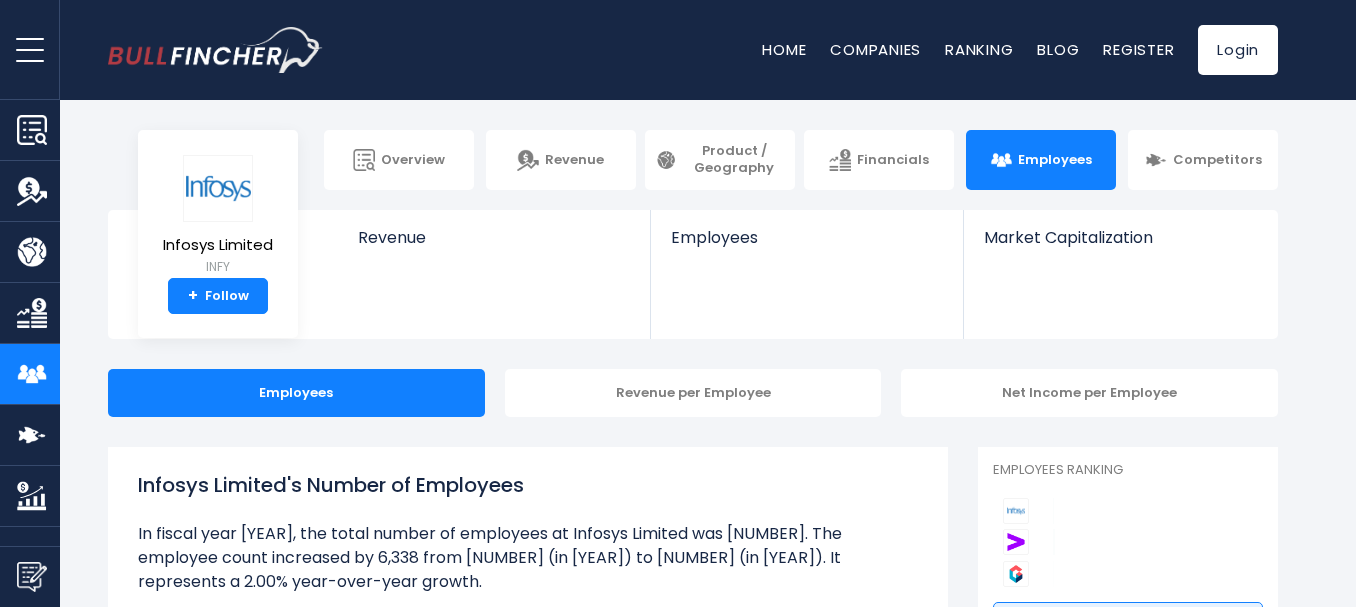 scroll, scrollTop: 0, scrollLeft: 0, axis: both 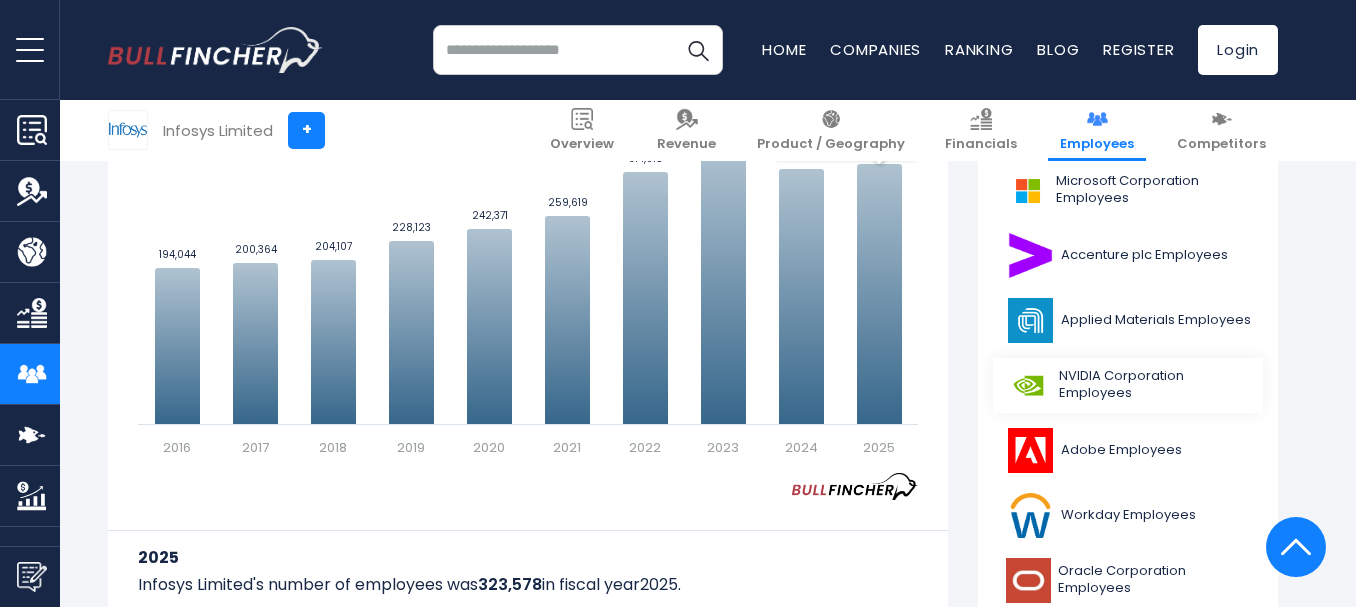 click on "NVIDIA Corporation Employees" at bounding box center [1155, 385] 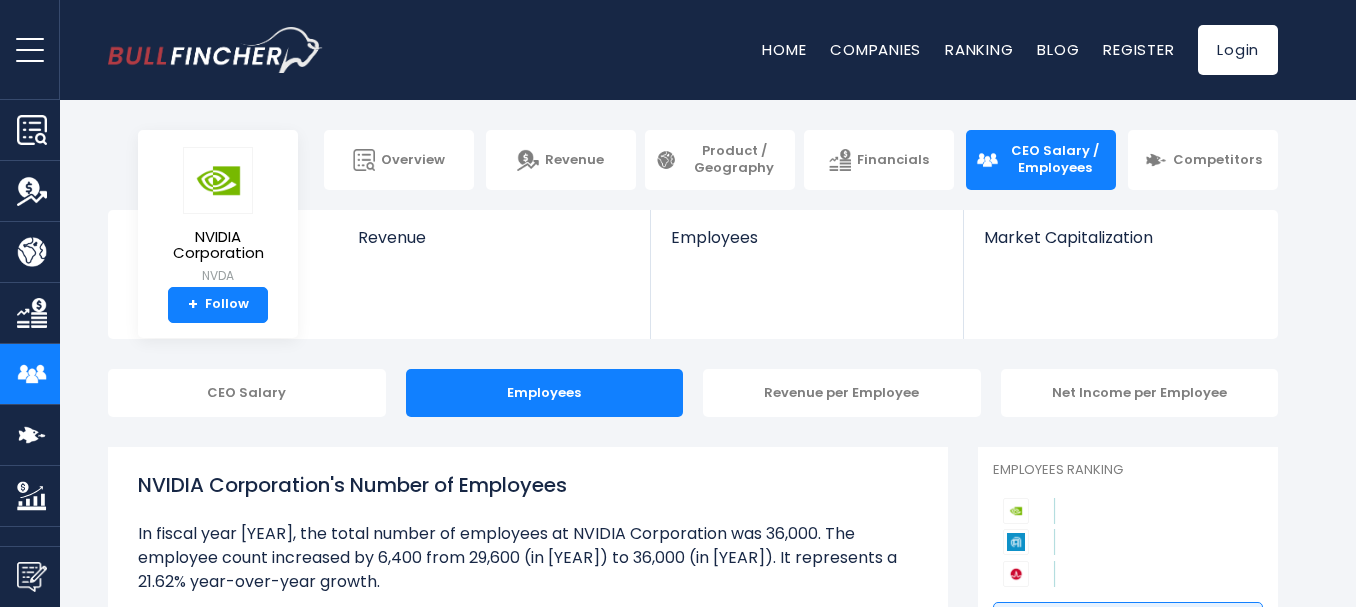 scroll, scrollTop: 0, scrollLeft: 0, axis: both 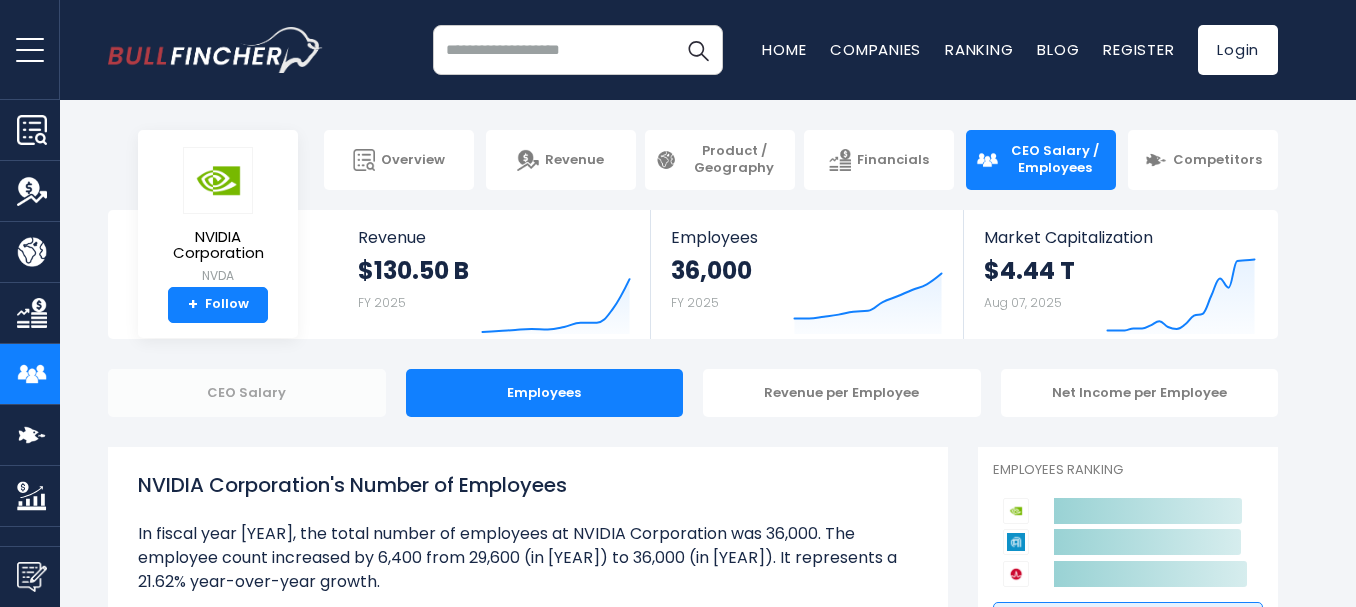 click on "CEO Salary" at bounding box center [247, 393] 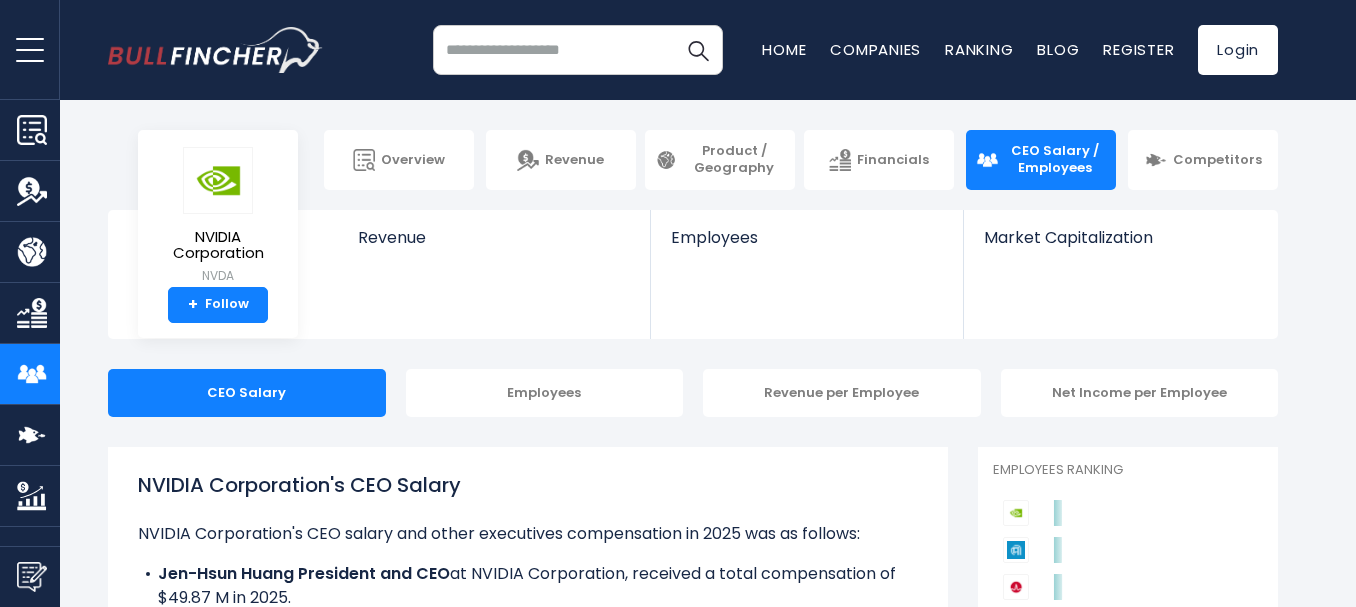 scroll, scrollTop: 0, scrollLeft: 0, axis: both 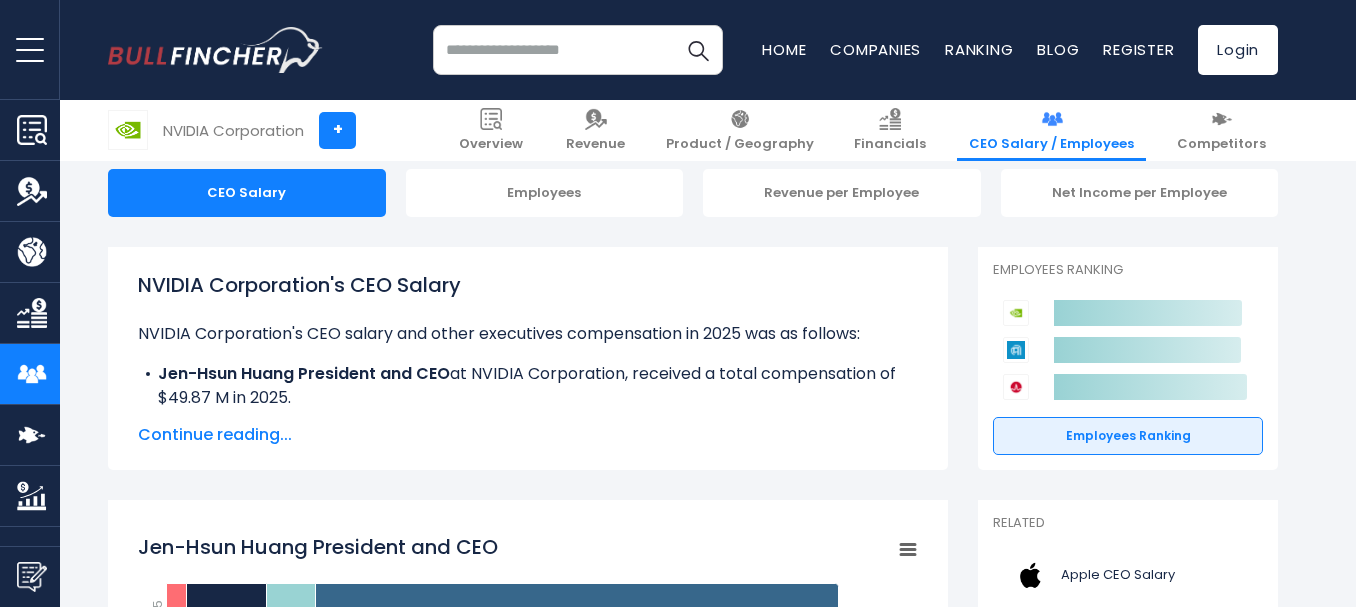 click on "Continue reading..." at bounding box center [528, 435] 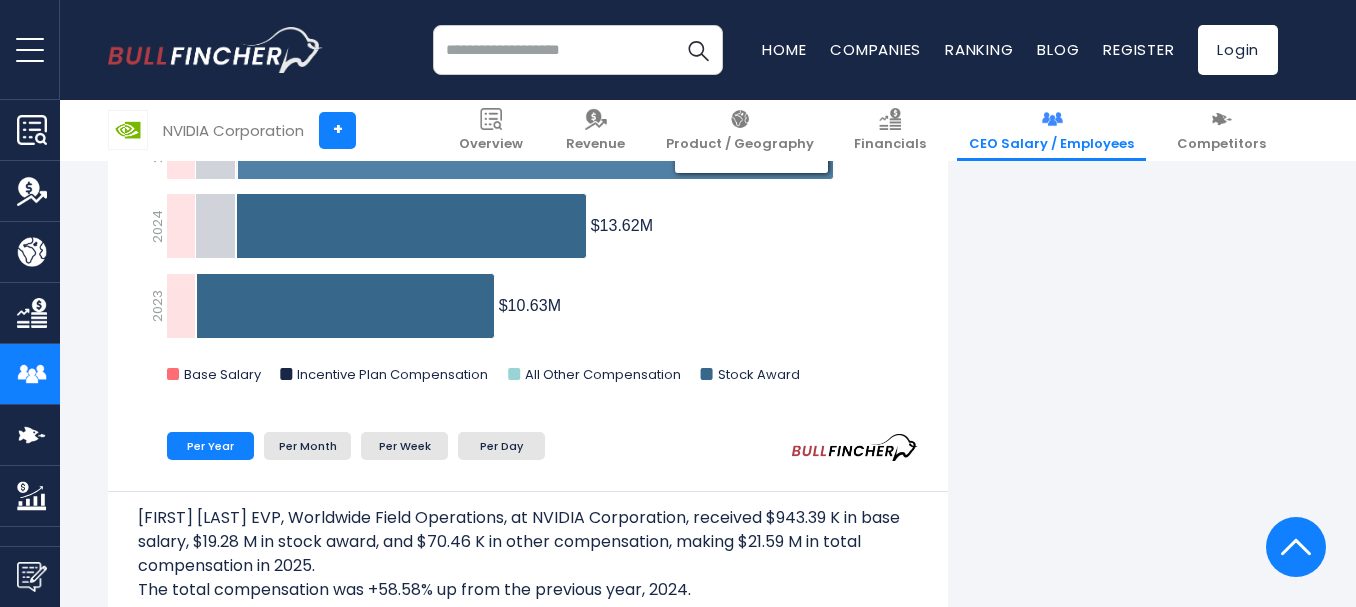 scroll, scrollTop: 1500, scrollLeft: 0, axis: vertical 